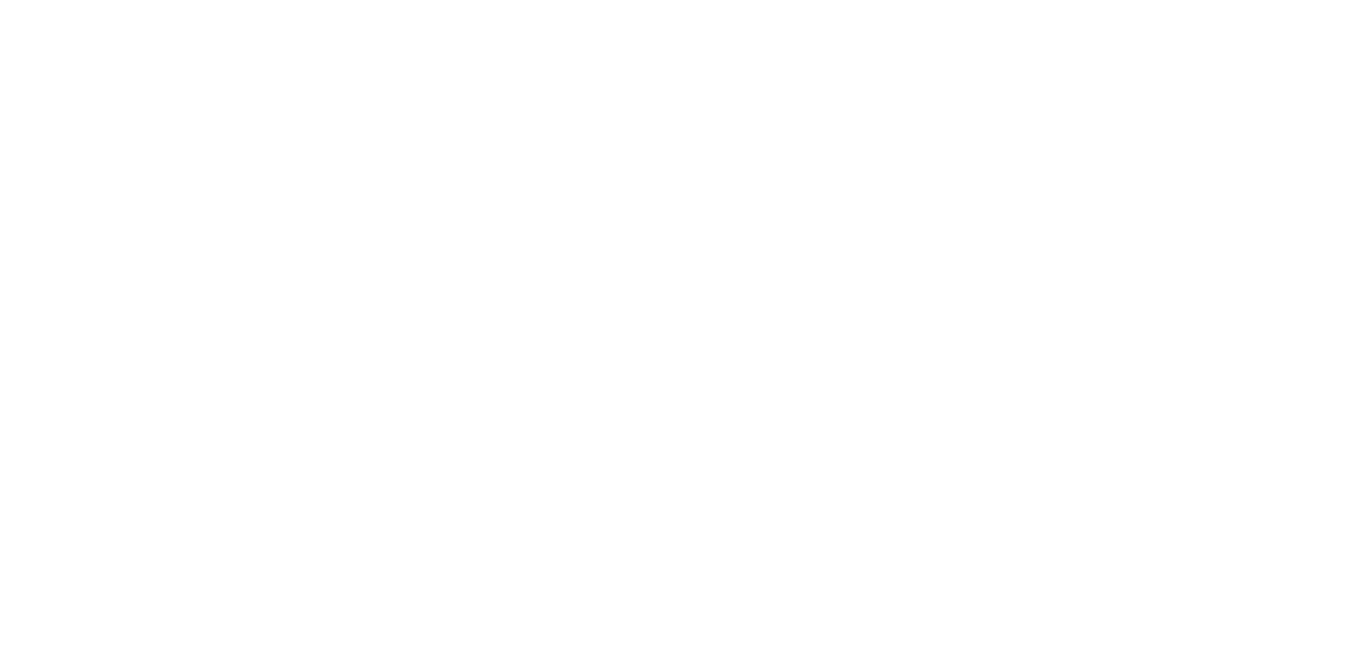 scroll, scrollTop: 0, scrollLeft: 0, axis: both 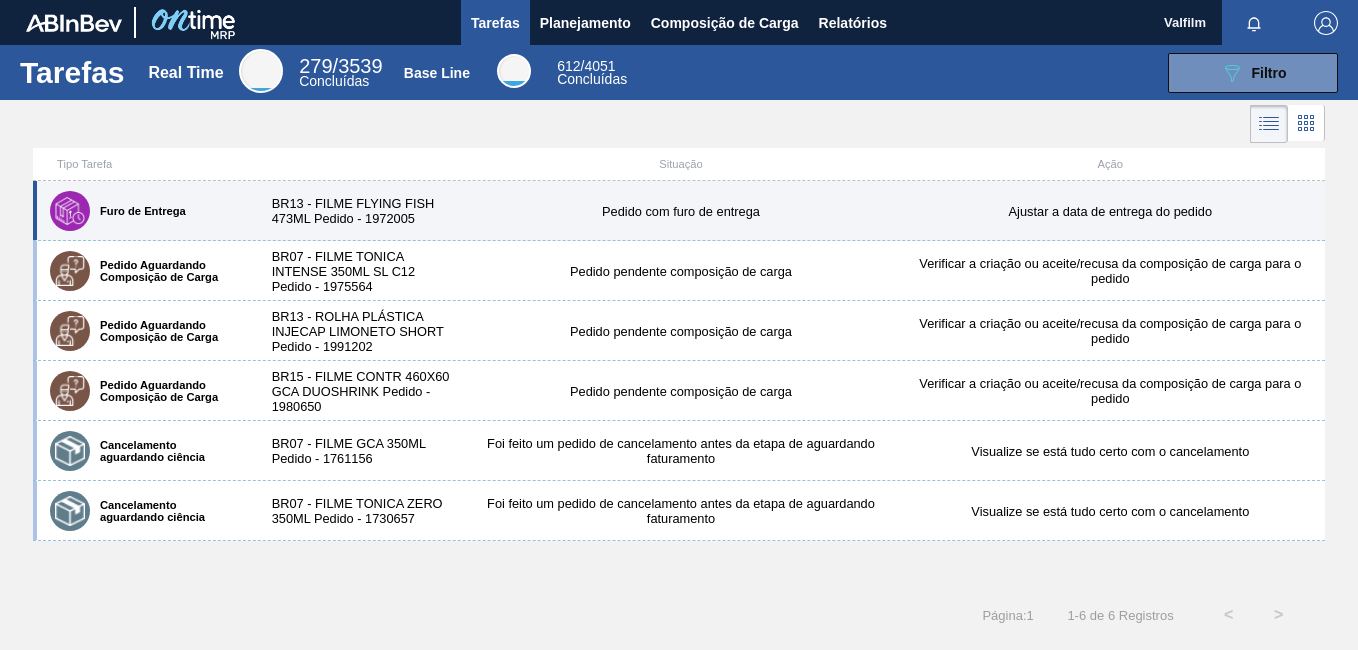 click on "Pedido com furo de entrega" at bounding box center [680, 211] 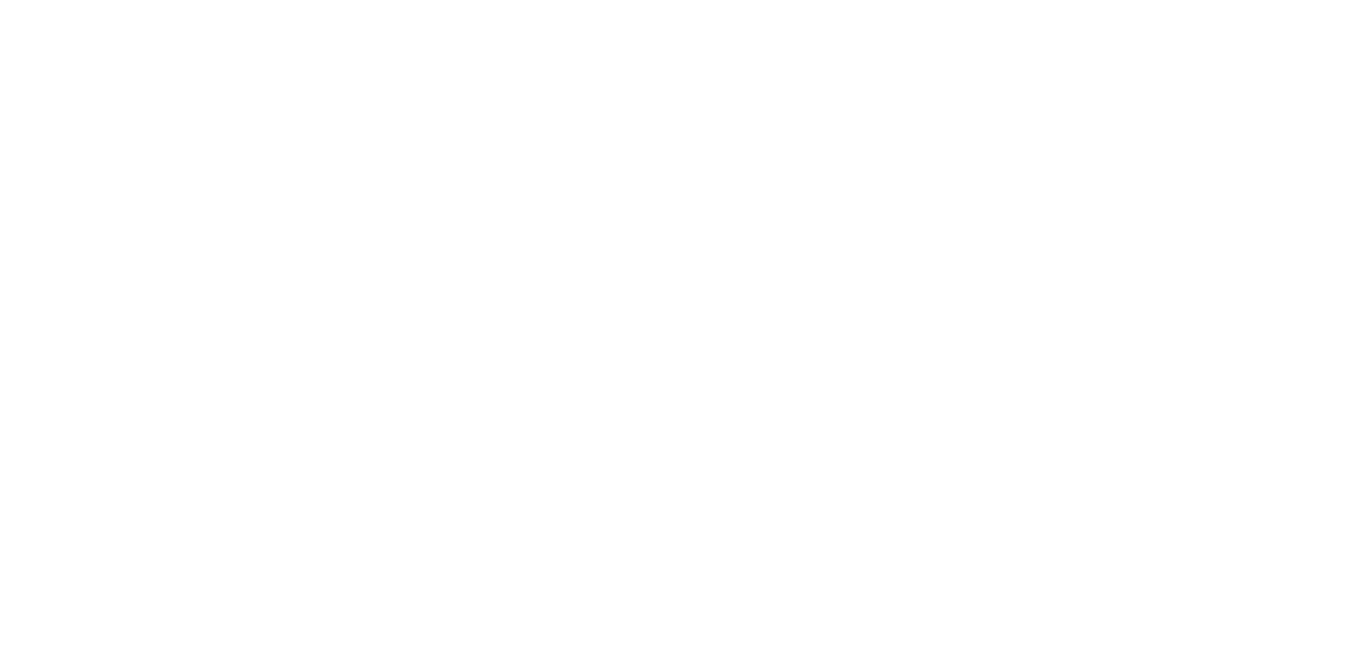 scroll, scrollTop: 0, scrollLeft: 0, axis: both 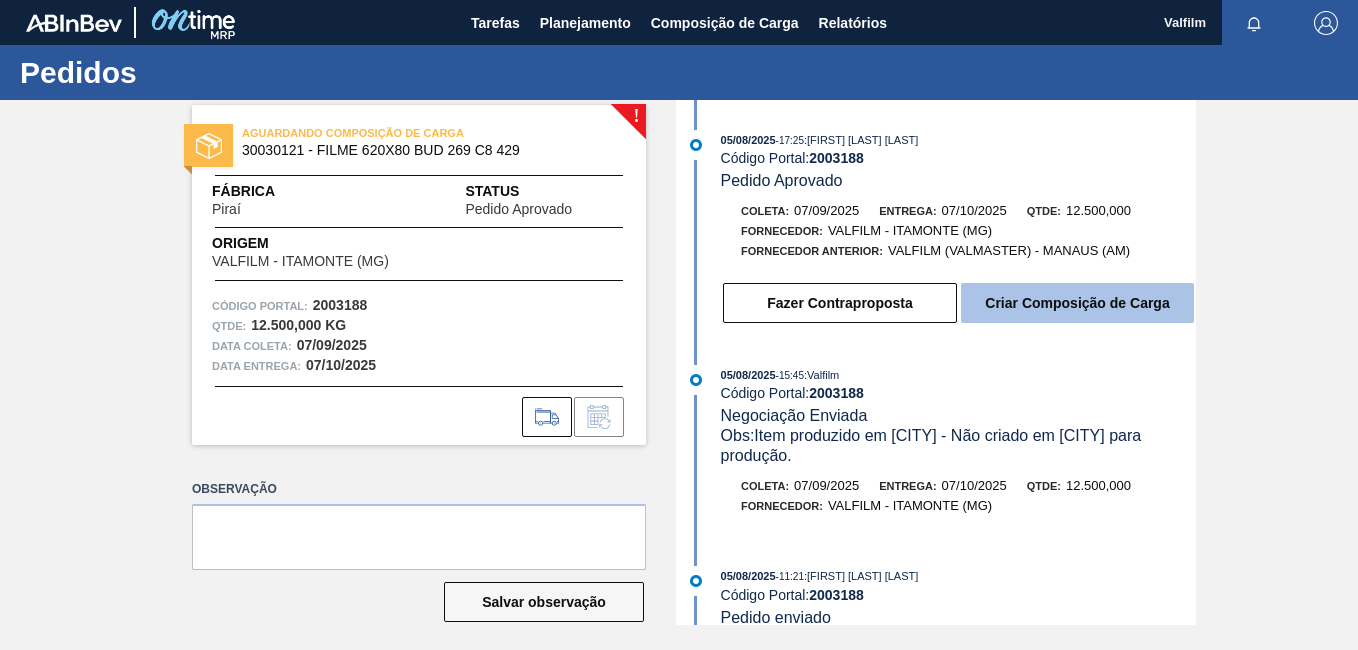 click on "Criar Composição de Carga" at bounding box center (1077, 303) 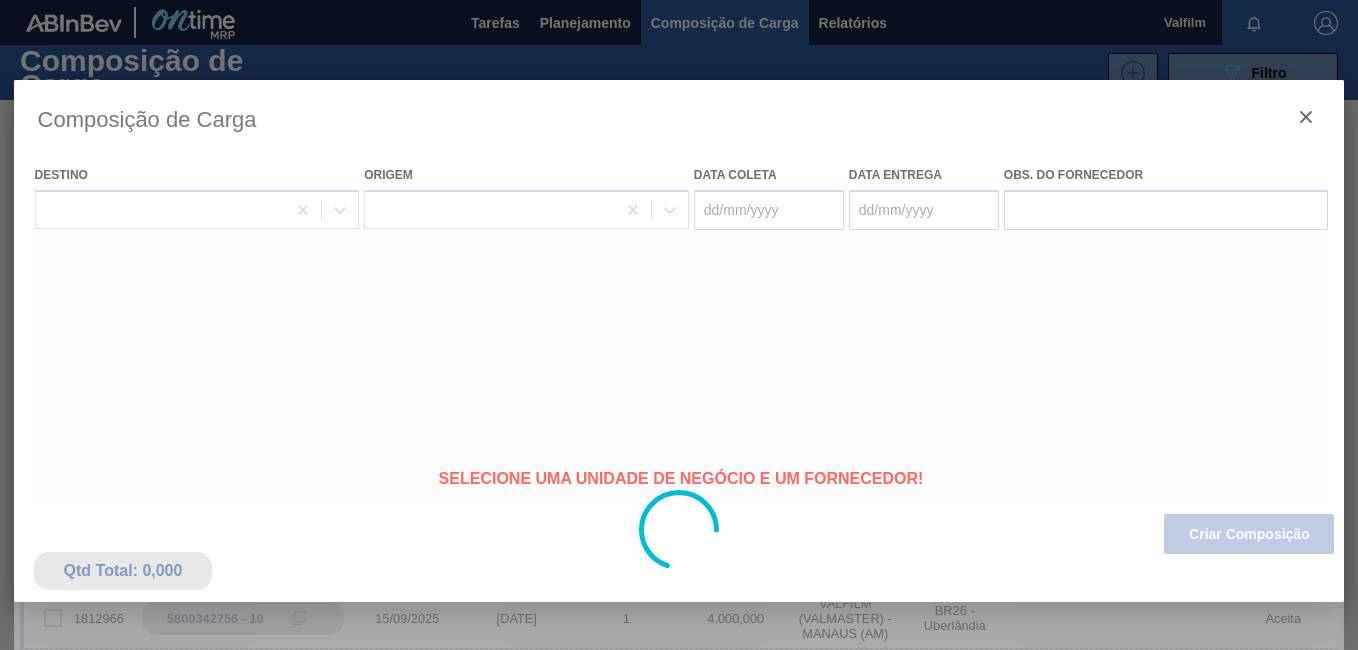 type on "07/09/2025" 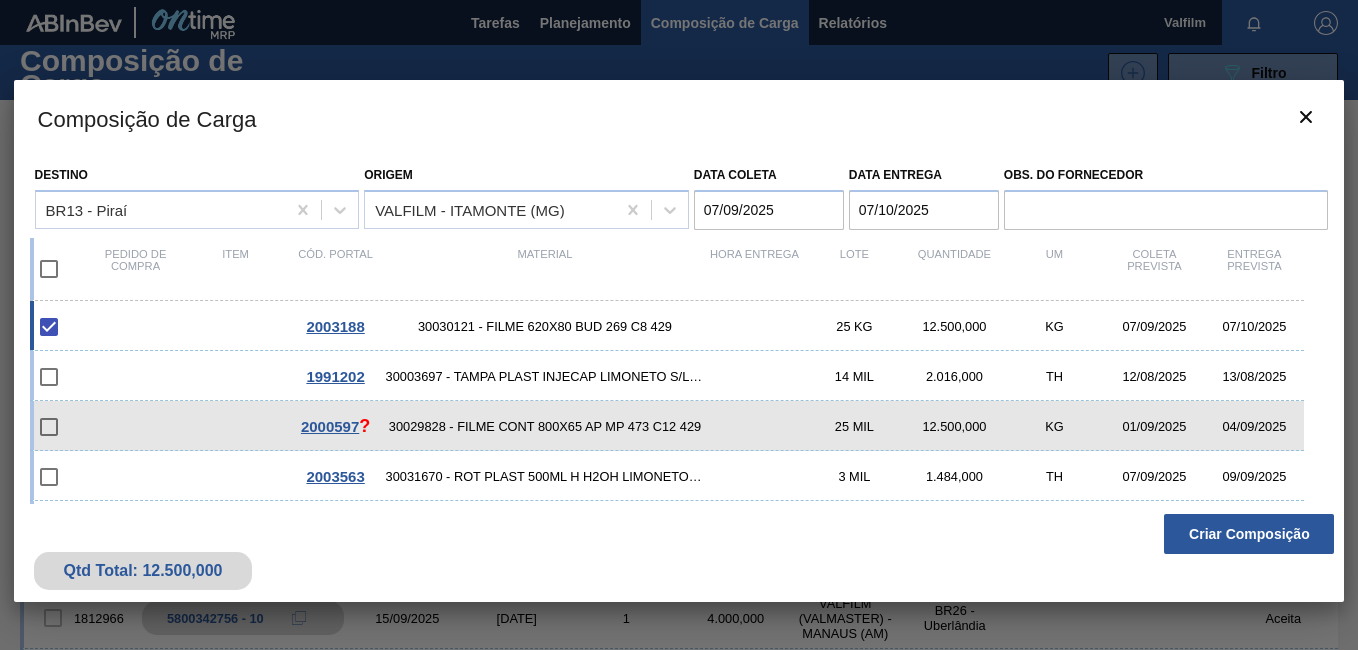 click on "07/09/2025" at bounding box center (769, 210) 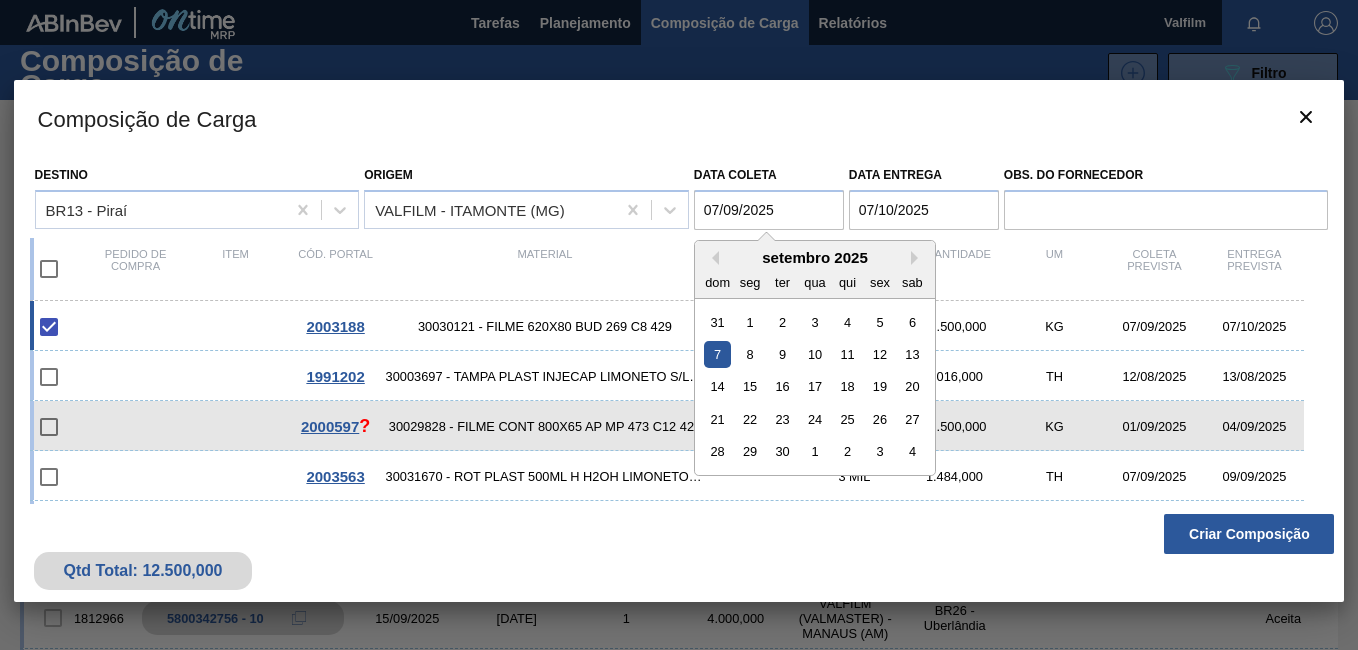 click on "setembro 2025" at bounding box center (815, 257) 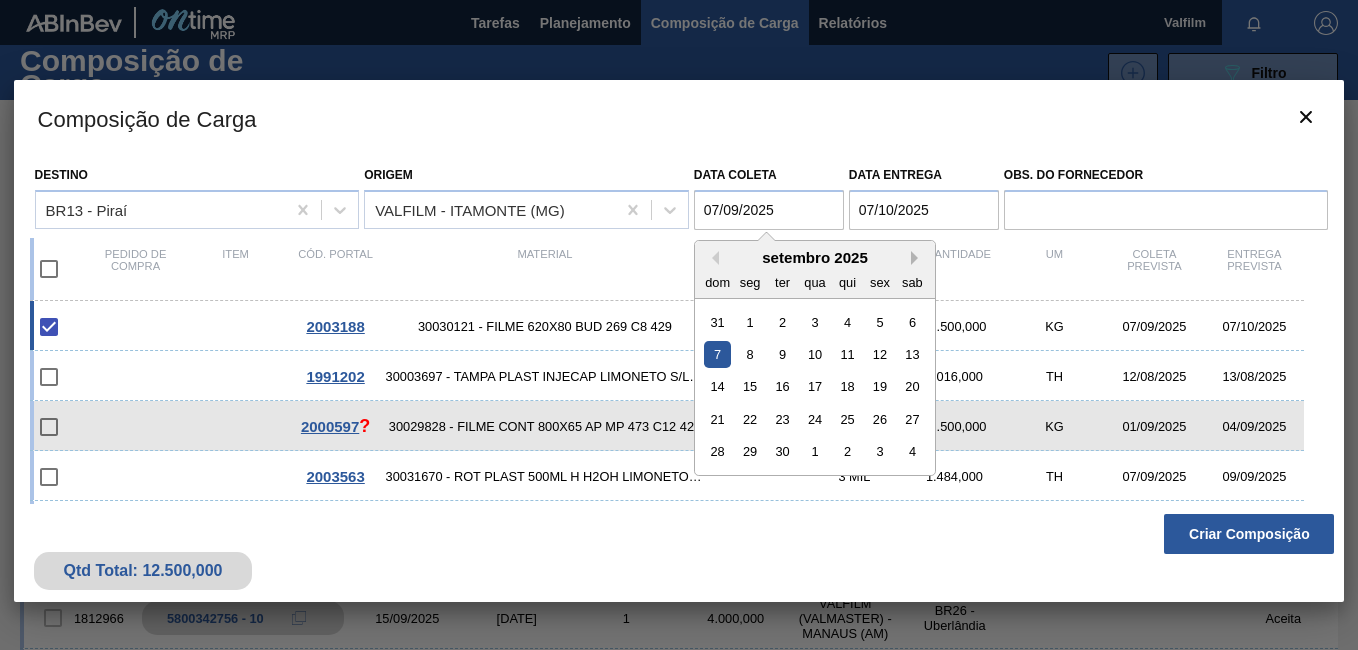 click on "Next Month" at bounding box center [918, 258] 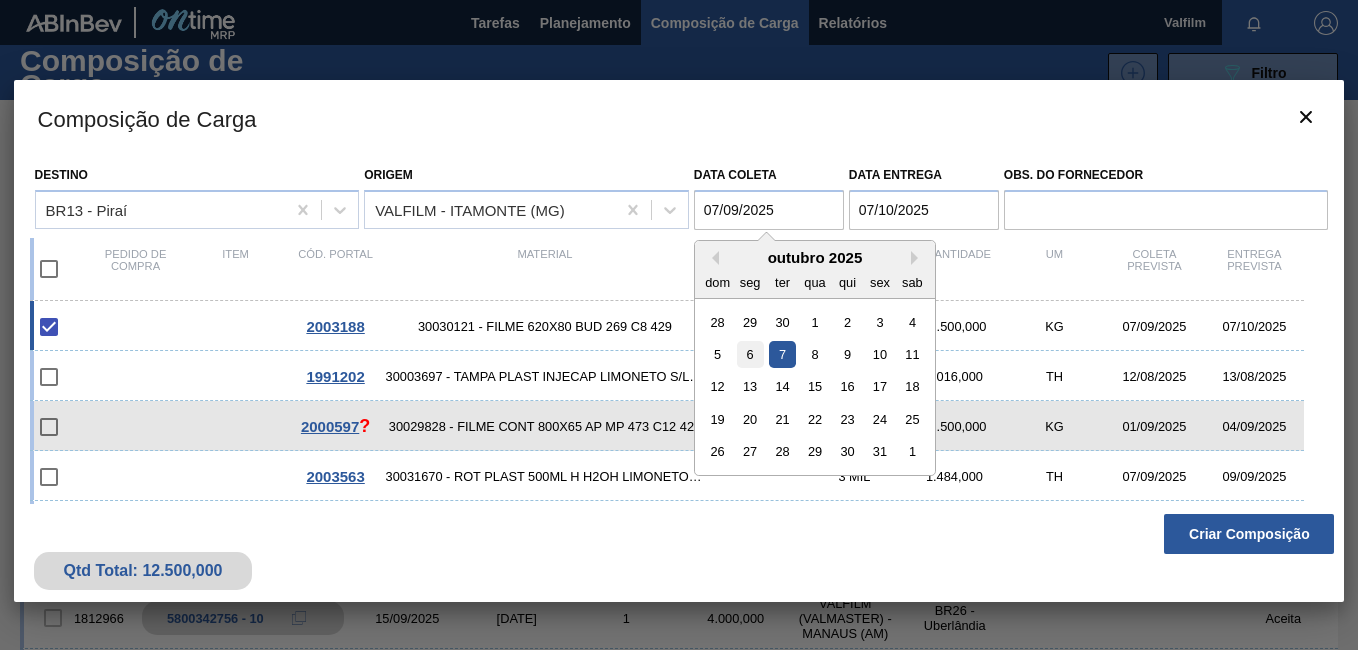 click on "6" at bounding box center [749, 354] 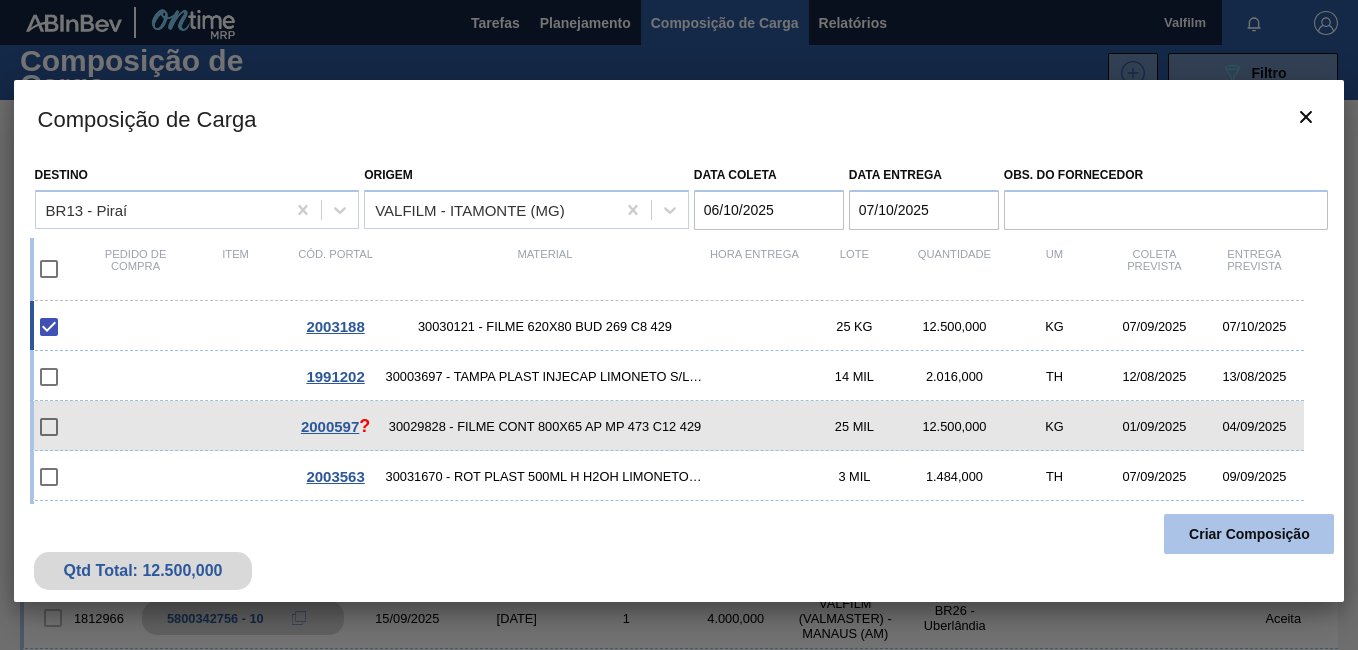 click on "Criar Composição" at bounding box center (1249, 534) 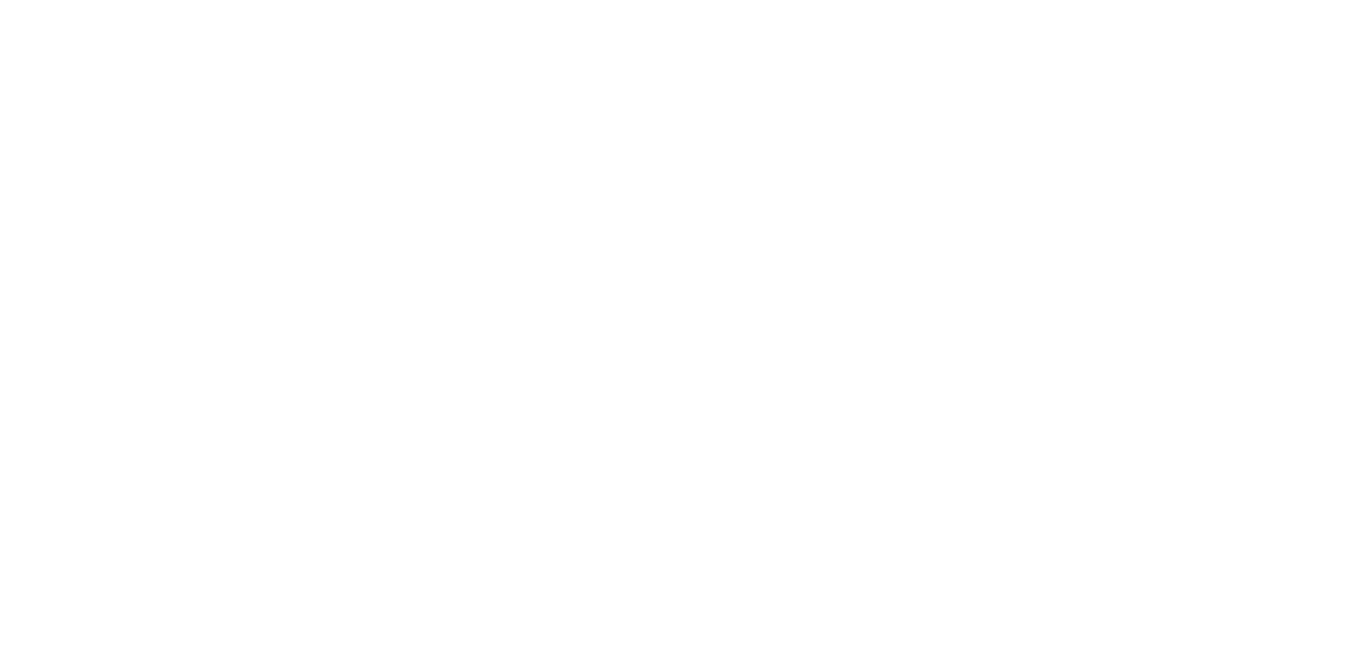 scroll, scrollTop: 0, scrollLeft: 0, axis: both 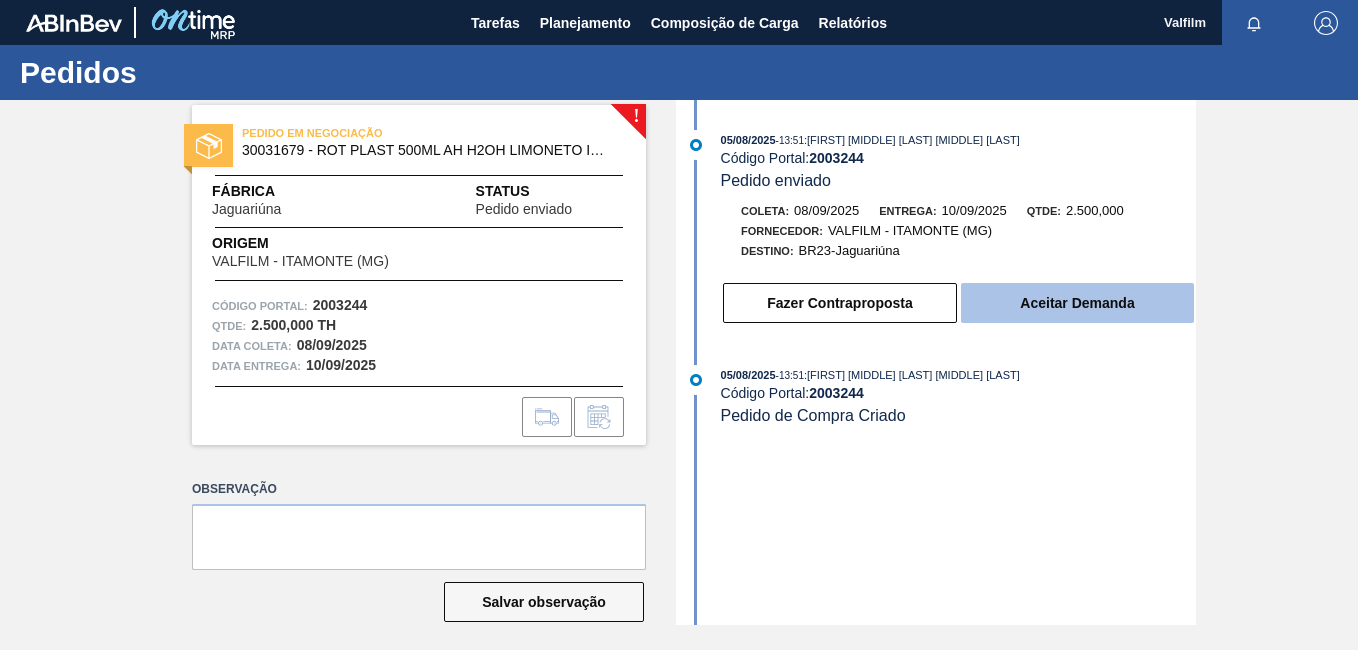 click on "Aceitar Demanda" at bounding box center [1077, 303] 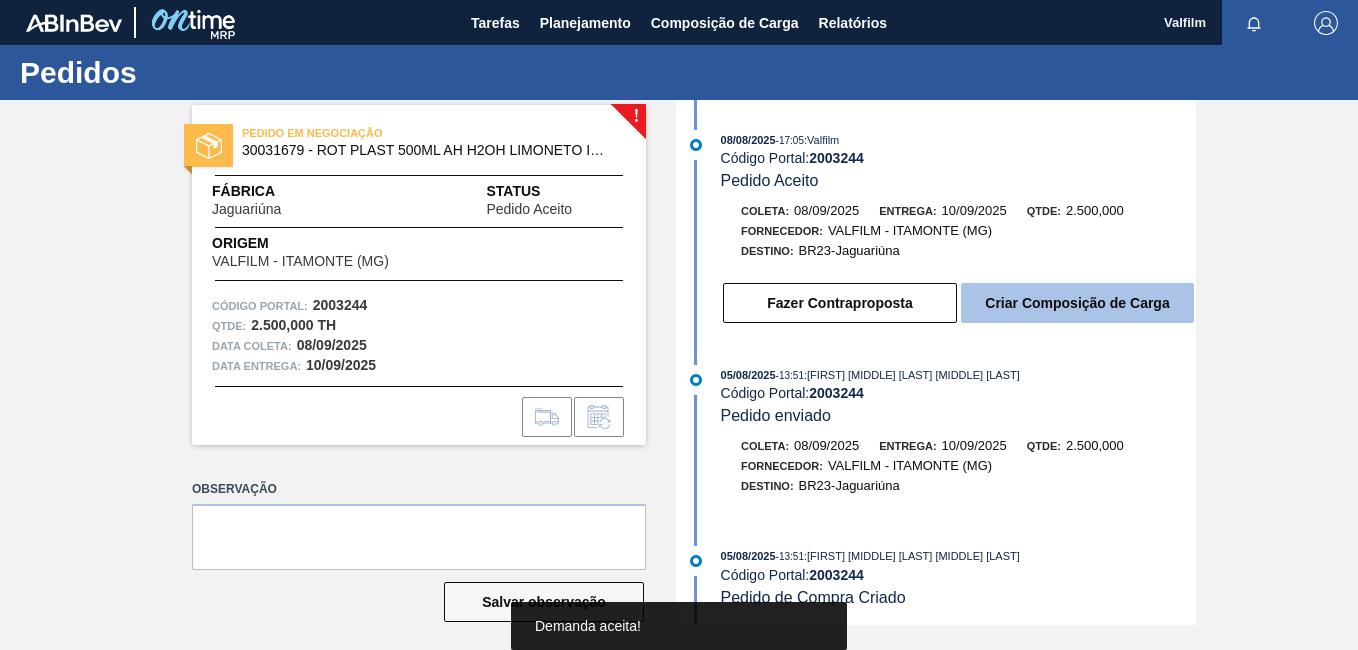 click on "Criar Composição de Carga" at bounding box center (1077, 303) 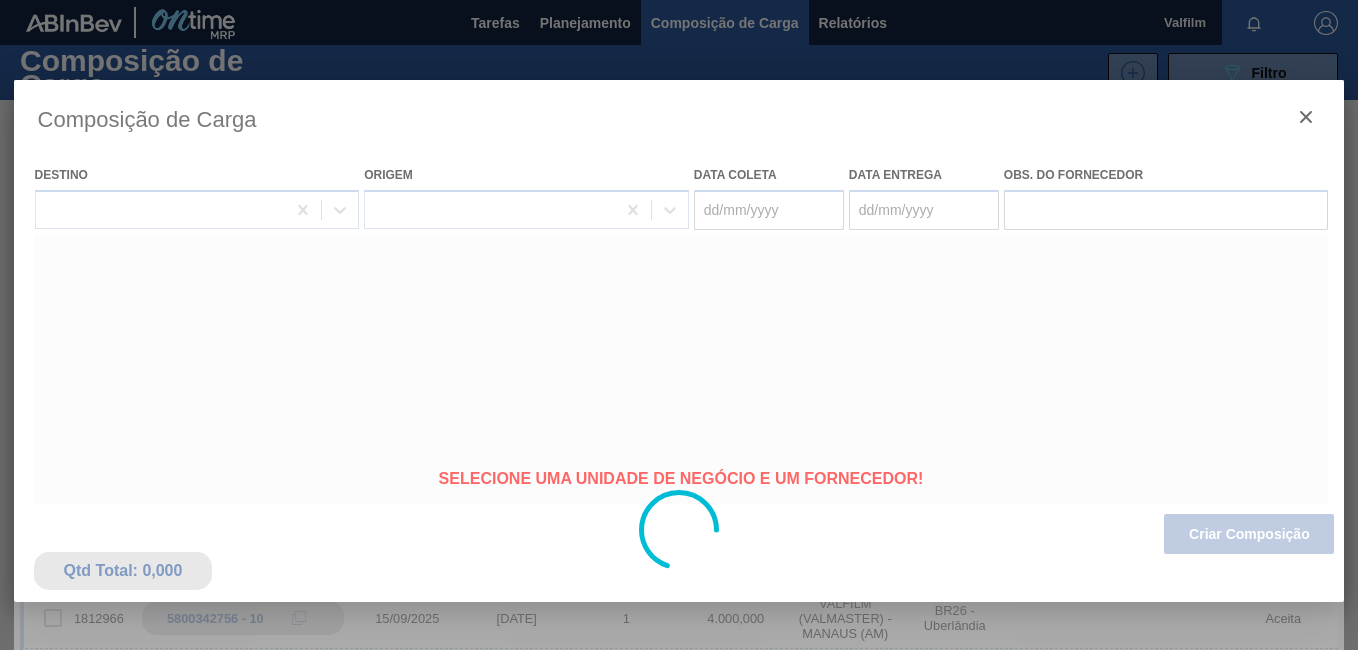 type on "08/09/2025" 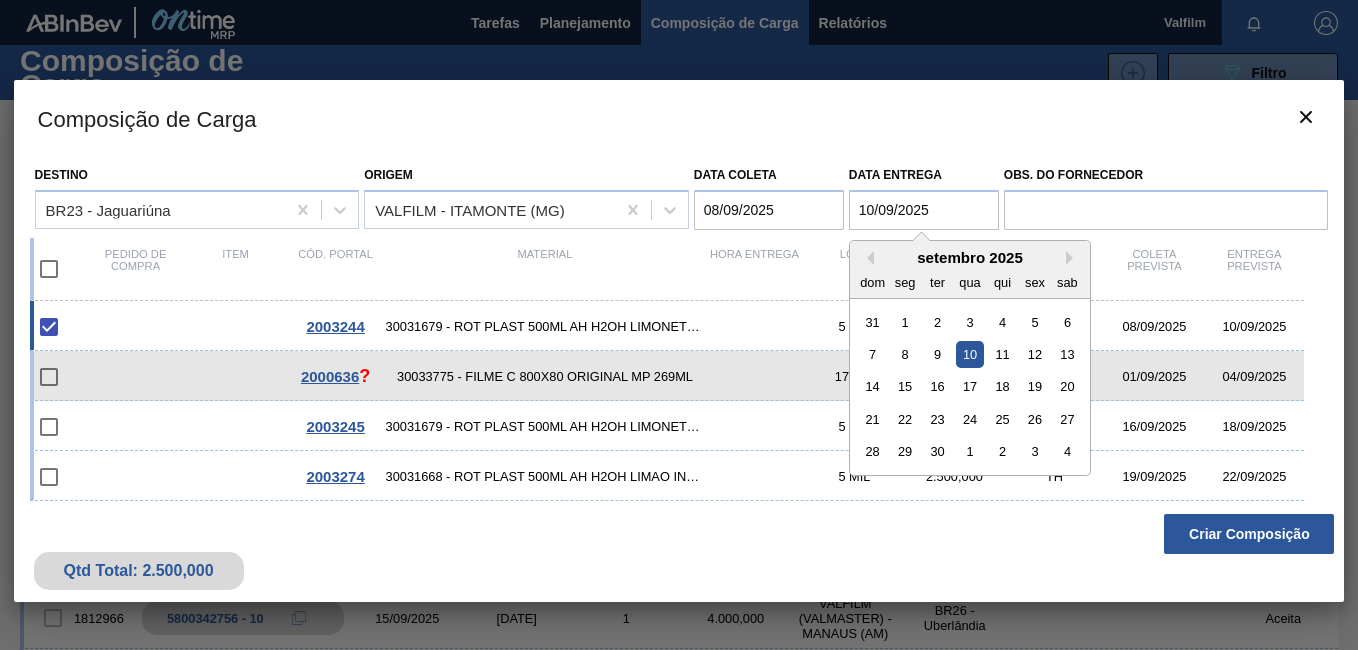click on "10/09/2025" at bounding box center [924, 210] 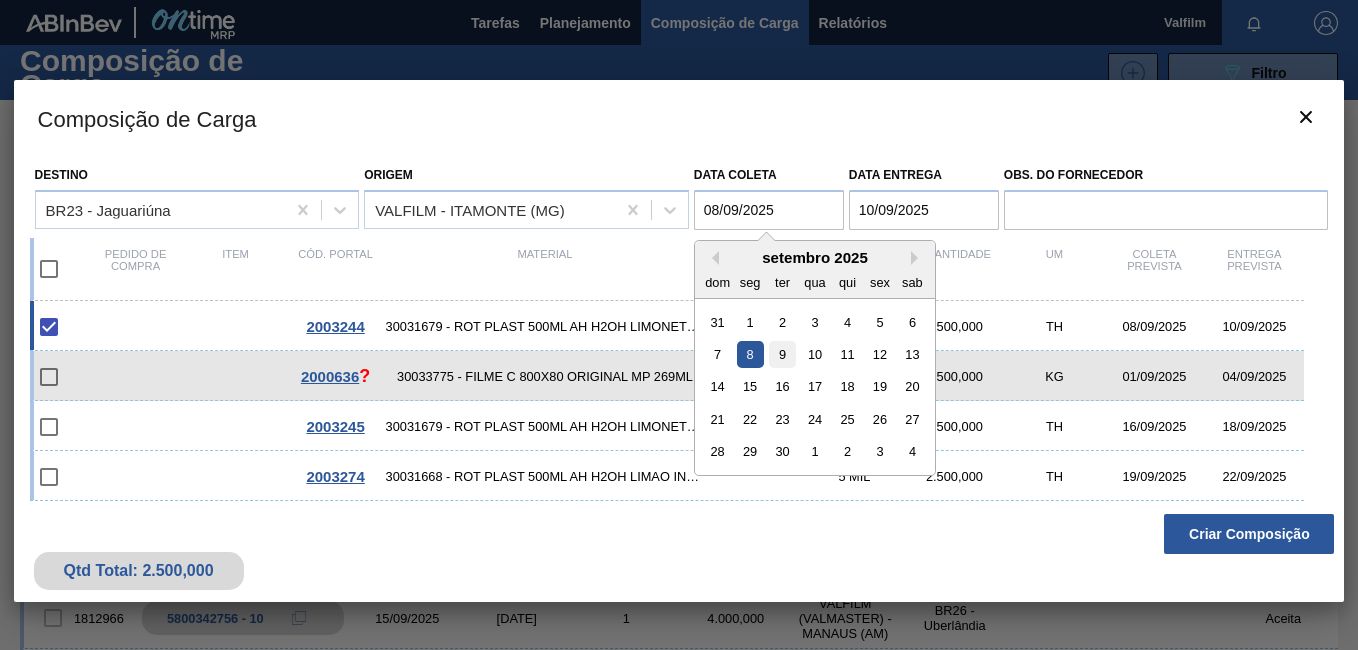click on "9" at bounding box center [782, 354] 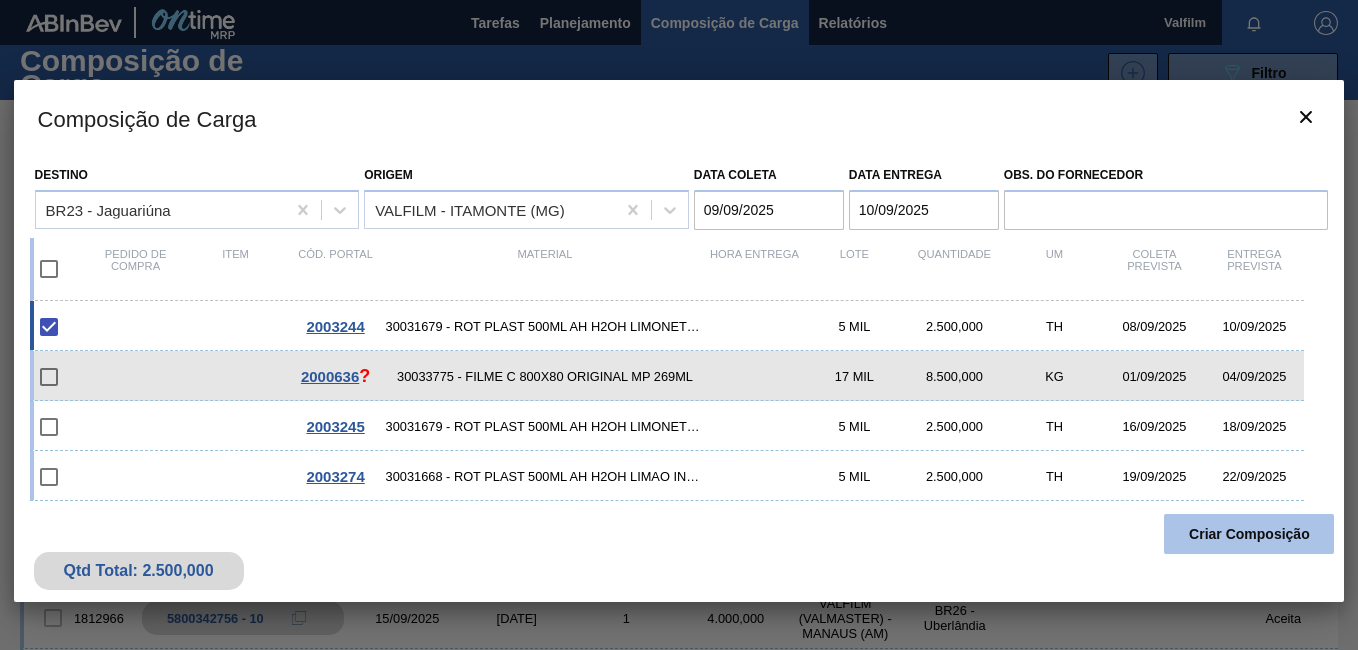 click on "Criar Composição" at bounding box center [1249, 534] 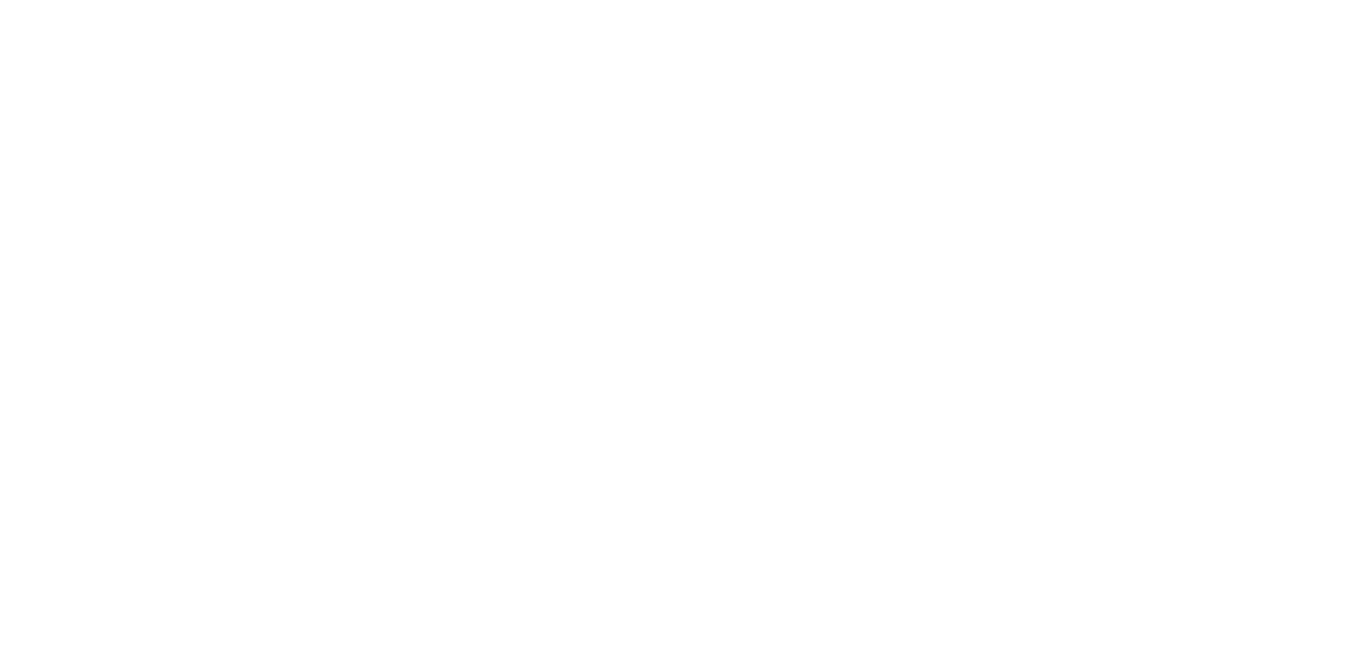 scroll, scrollTop: 0, scrollLeft: 0, axis: both 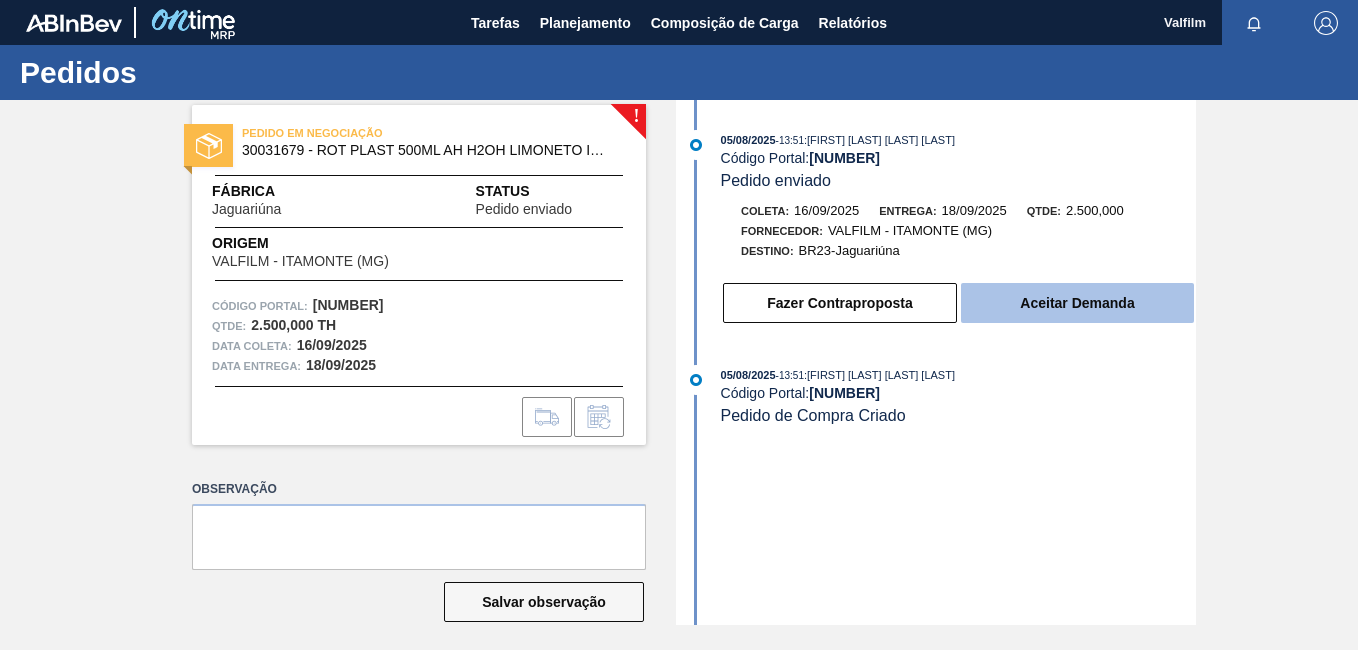 click on "Aceitar Demanda" at bounding box center (1077, 303) 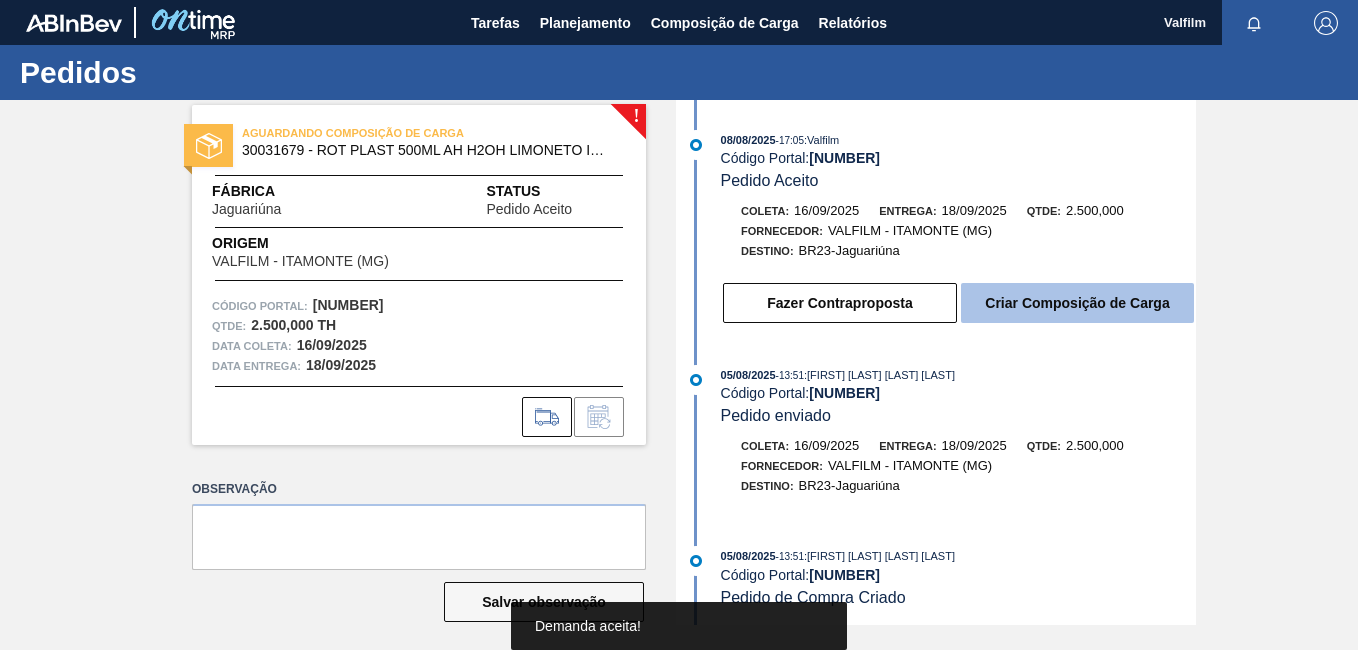 click on "Criar Composição de Carga" at bounding box center (1077, 303) 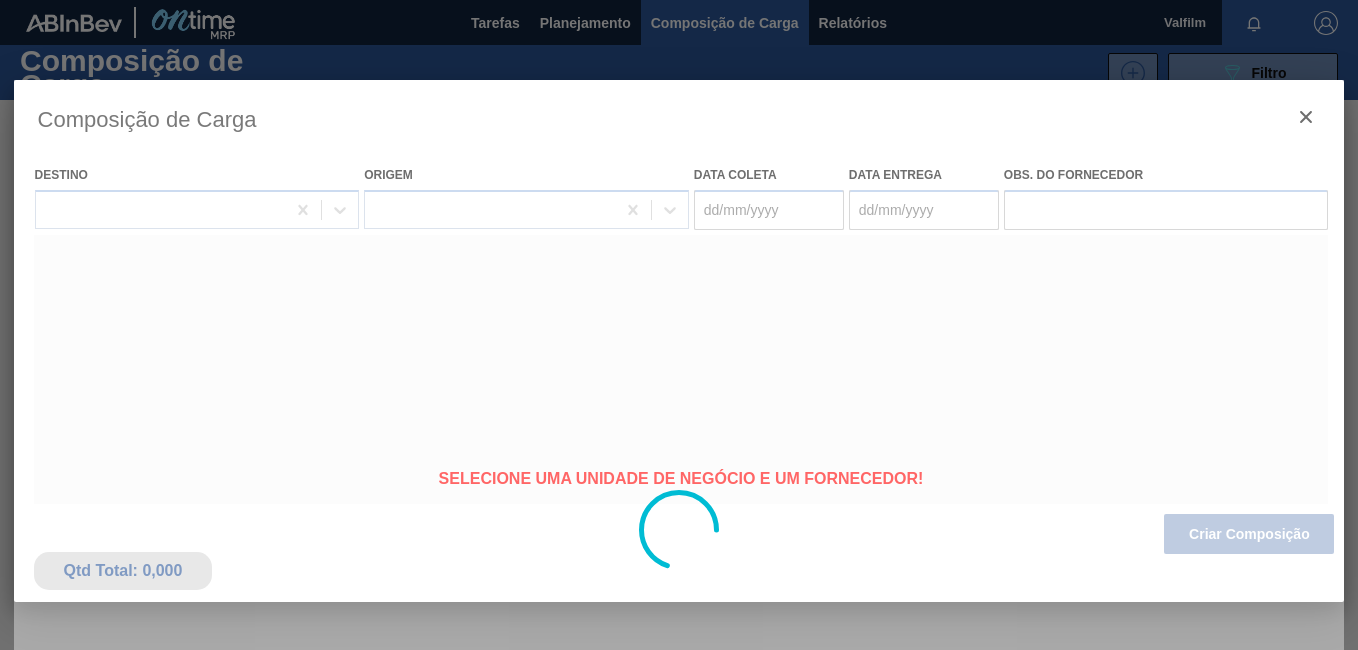 type on "16/09/2025" 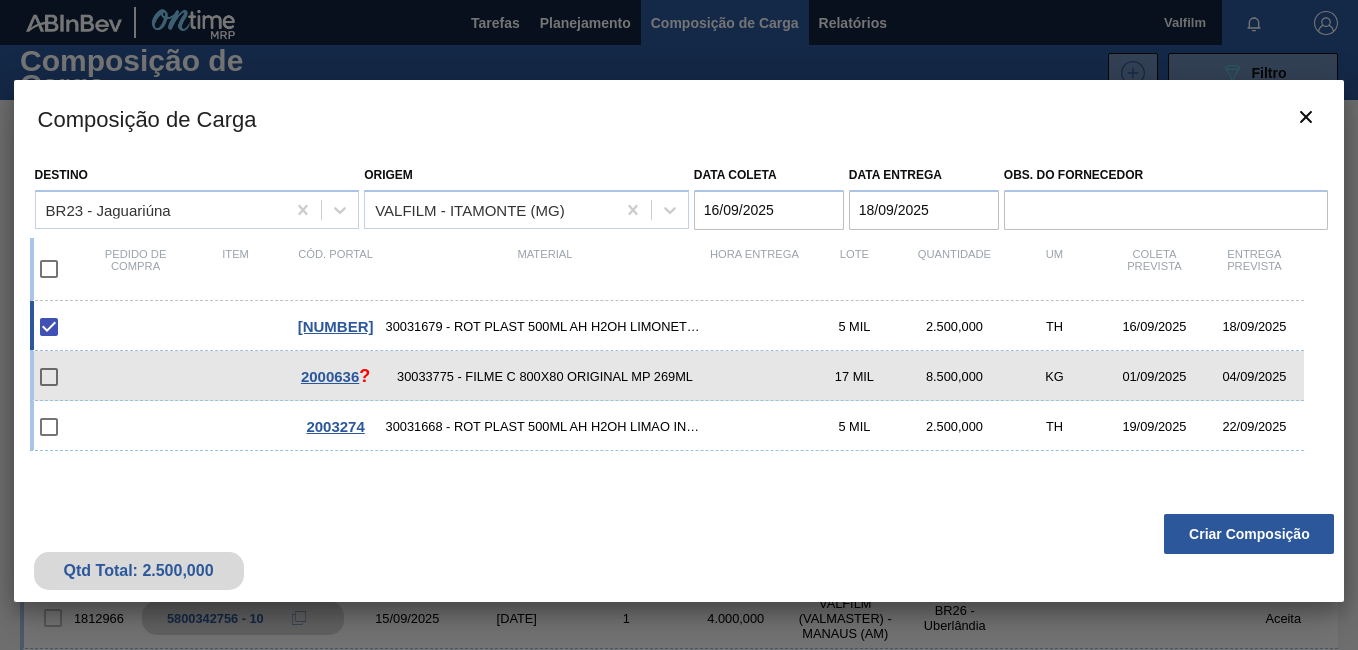 click on "16/09/2025" at bounding box center [769, 210] 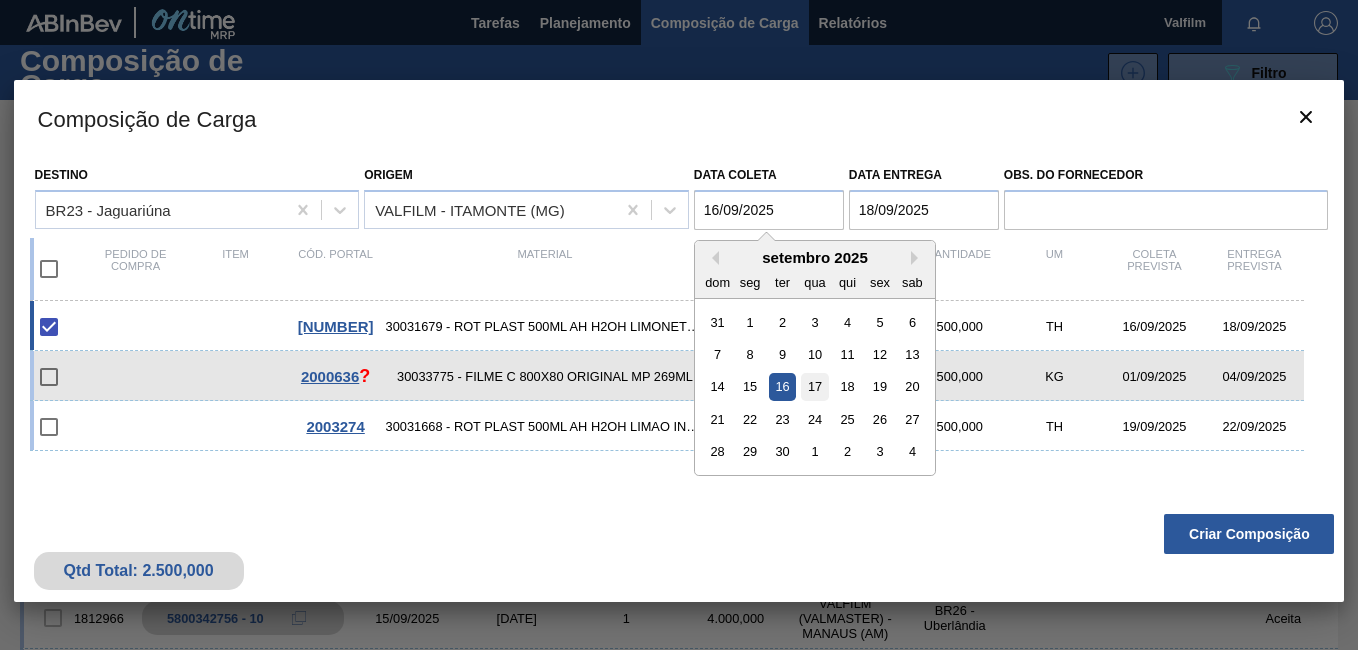 click on "17" at bounding box center (814, 386) 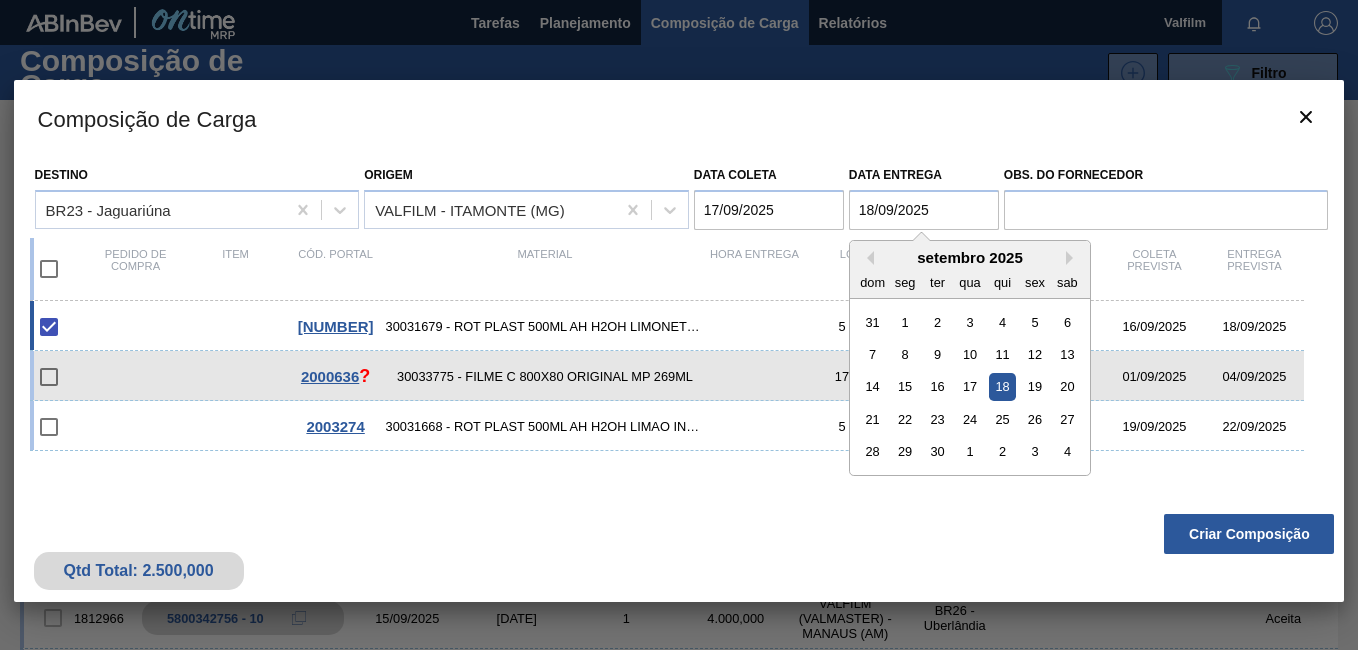 click on "18/09/2025" at bounding box center [924, 210] 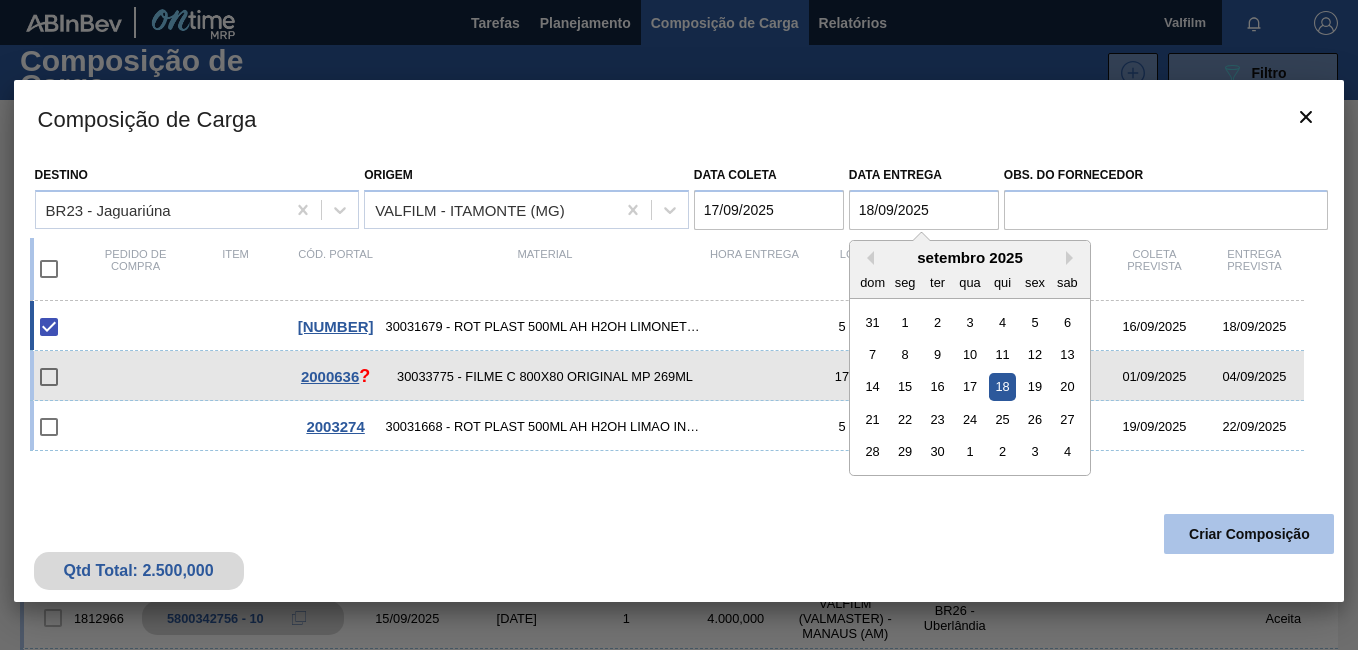 click on "Criar Composição" at bounding box center [1249, 534] 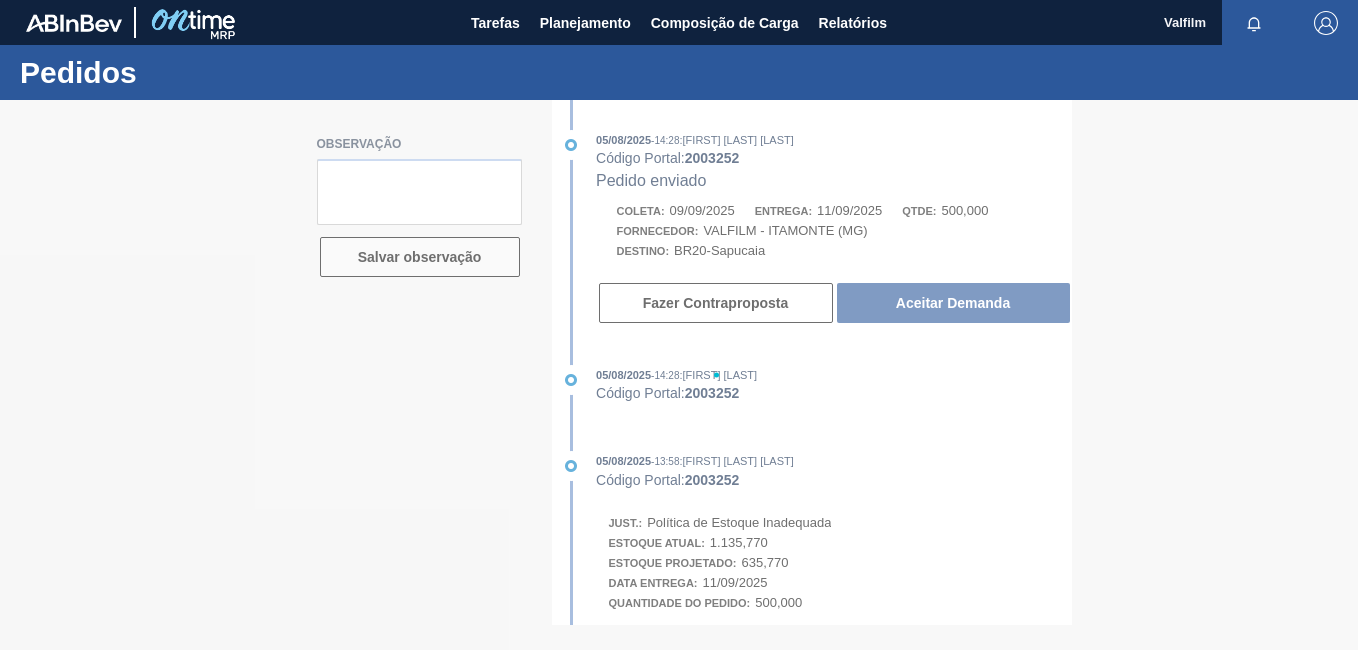 scroll, scrollTop: 0, scrollLeft: 0, axis: both 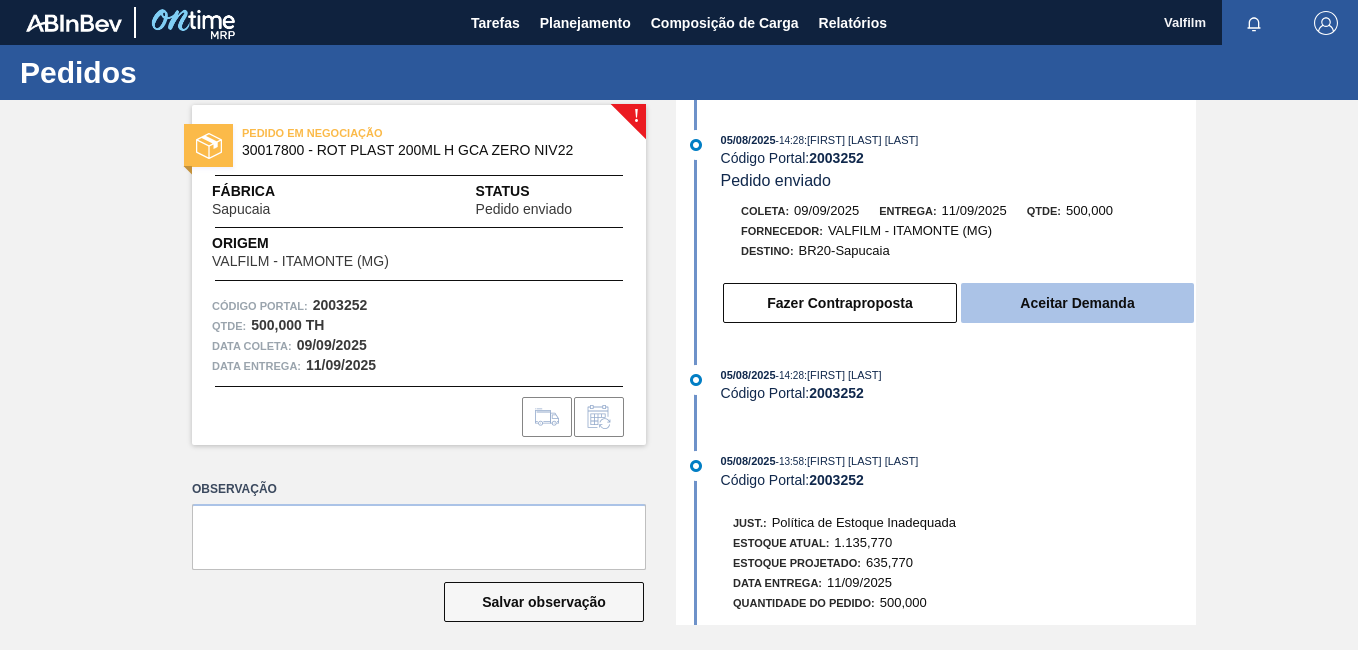 click on "Aceitar Demanda" at bounding box center [1077, 303] 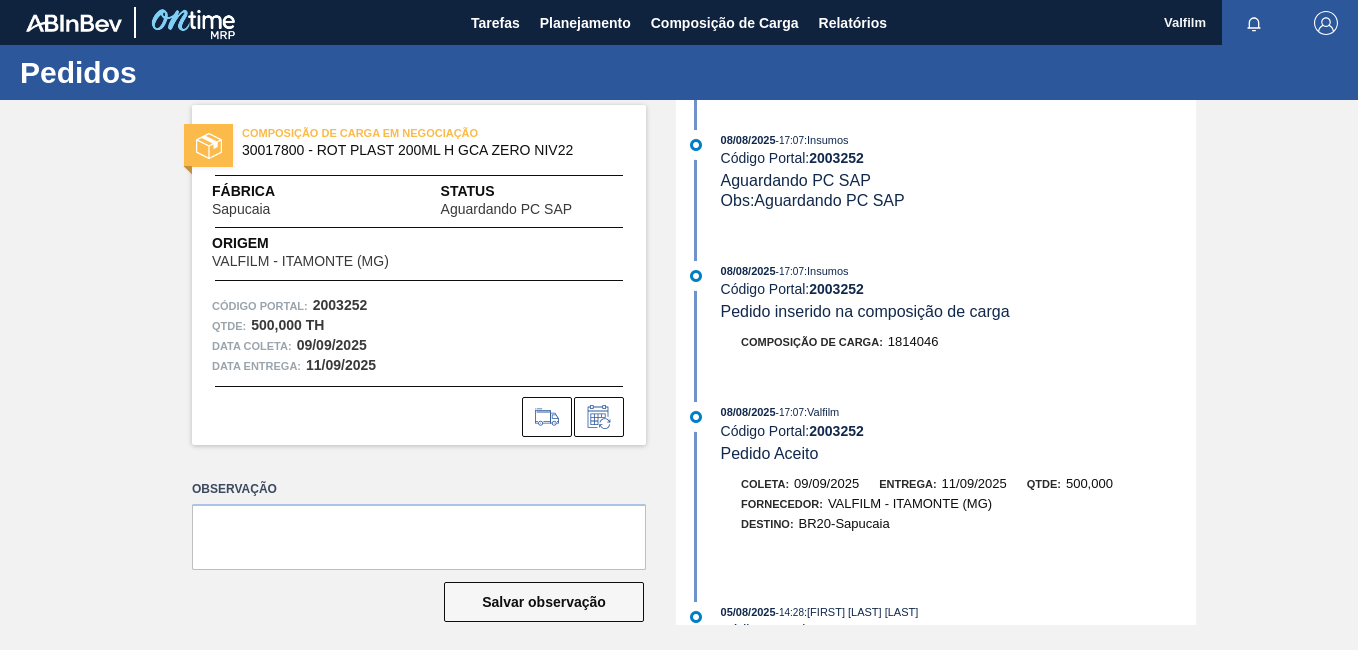 click on "[DATE]  -  [TIME] :  Insumos Código Portal:  2003252 Aguardando PC SAP Obs:  Aguardando PC SAP [DATE]  -  [TIME] :  Insumos Código Portal:  2003252 Pedido inserido na composição de carga Composição de Carga : 1814046 [DATE]  -  [TIME] :  Valfilm Código Portal:  2003252 Pedido Aceito Coleta: [DATE] Entrega: [DATE] Qtde: 500,000 Fornecedor: VALFILM - [CITY] ([STATE]) Destino: BR20-Sapucaia [DATE]  -  [TIME] :  [FIRST] [LAST] [LAST] Código Portal:  2003252 Pedido enviado Coleta: [DATE] Entrega: [DATE] Qtde: 500,000 Fornecedor: VALFILM - [CITY] ([STATE]) Destino: BR20-Sapucaia [DATE]  -  [TIME] :  [FIRST] [LAST] Código Portal:  2003252 [DATE]  -  [TIME] :  [FIRST] [LAST] [LAST] Código Portal:  2003252   Just.:  Política de Estoque Inadequada Estoque Atual:  1.135,770 Estoque Projetado:  635,770 Data Entrega:  [DATE] Quantidade do Pedido:  500,000 [DATE]  -  [TIME] :  [FIRST] [LAST] [LAST] Código Portal:  2003252 Pedido de Compra Criado" at bounding box center (938, 362) 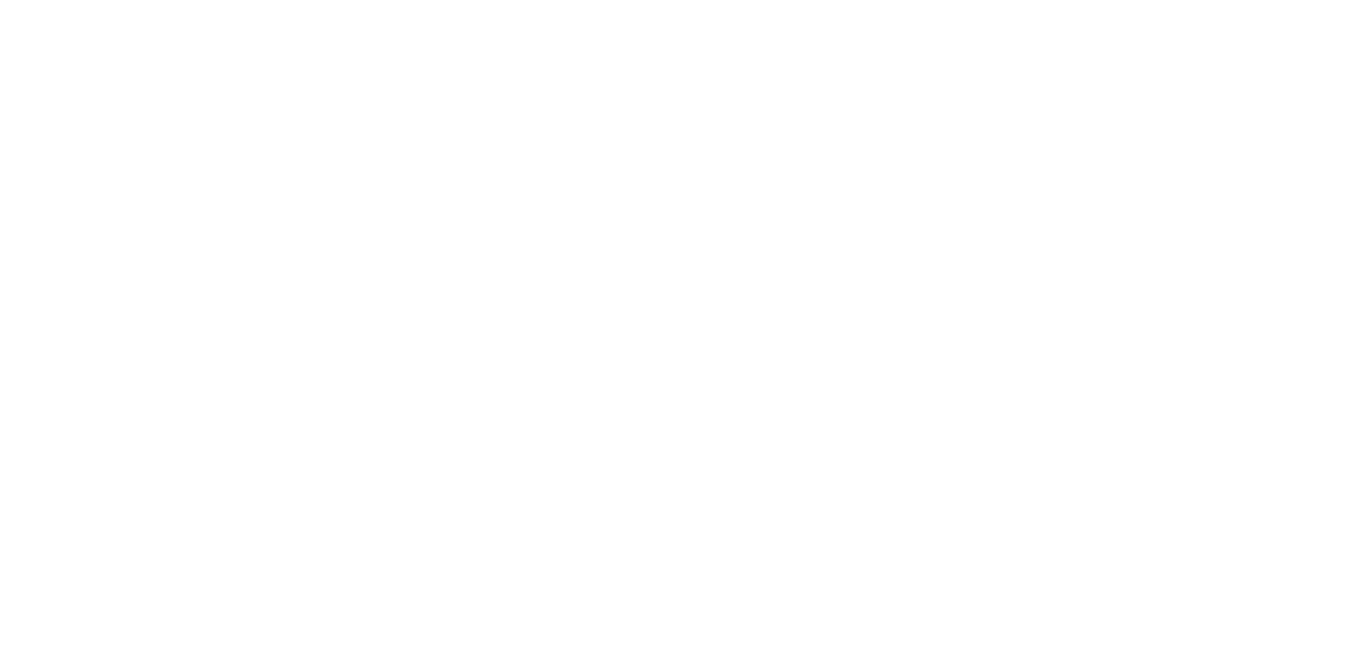 scroll, scrollTop: 0, scrollLeft: 0, axis: both 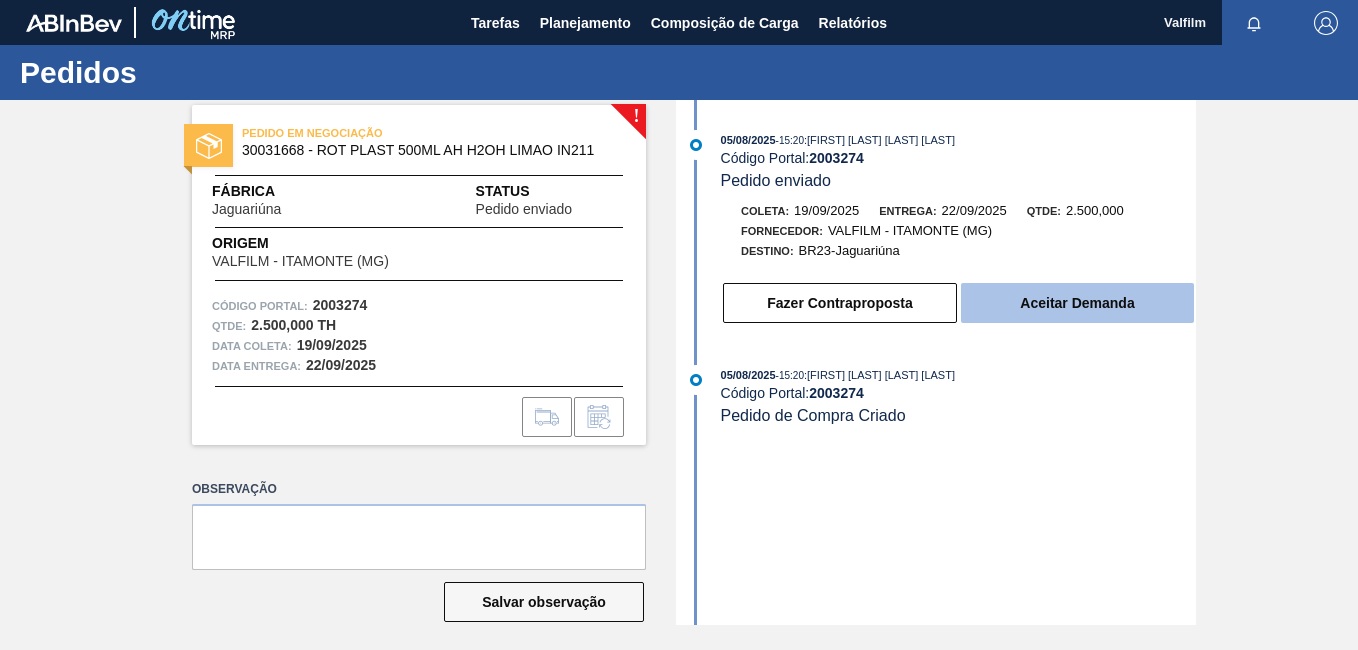click on "Aceitar Demanda" at bounding box center (1077, 303) 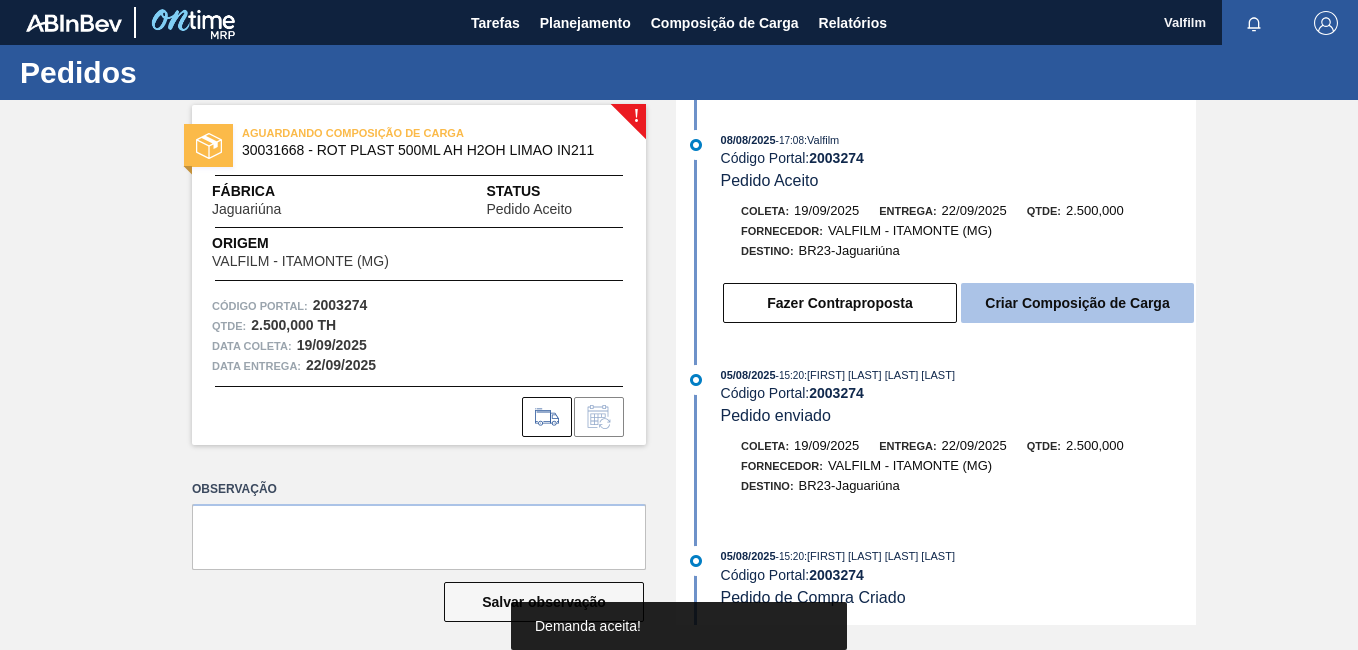 click on "Criar Composição de Carga" at bounding box center (1077, 303) 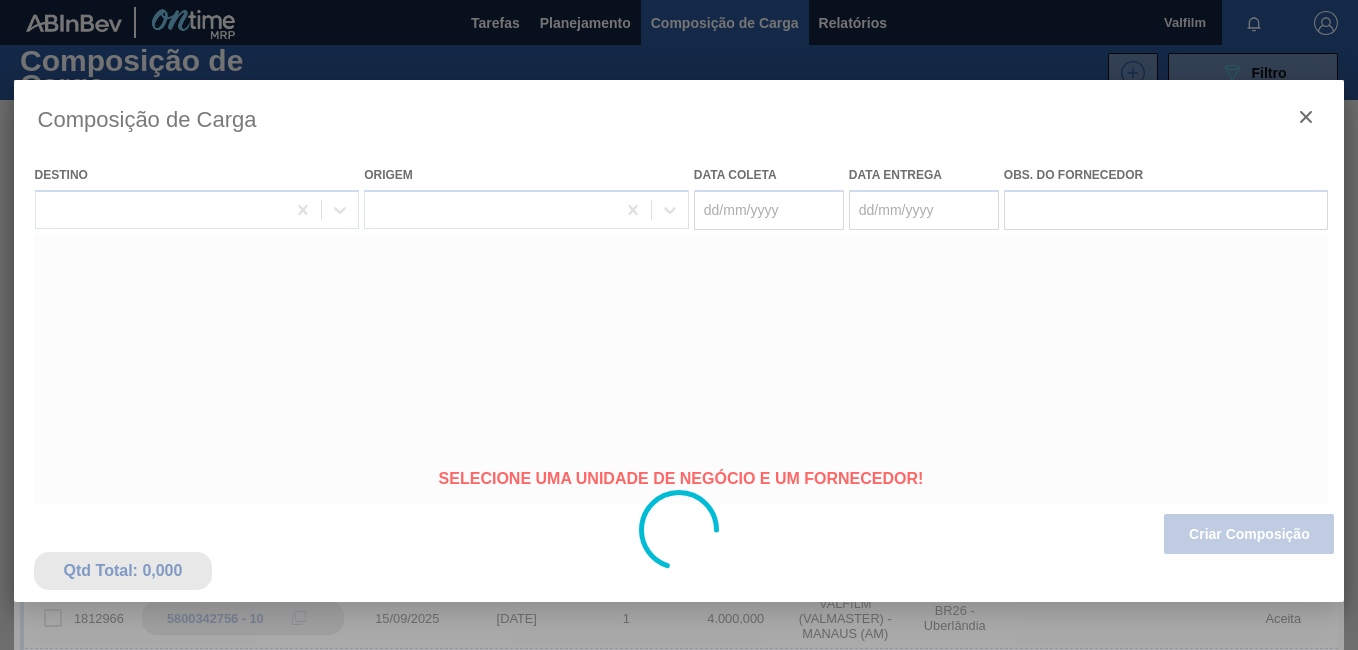 type on "19/09/2025" 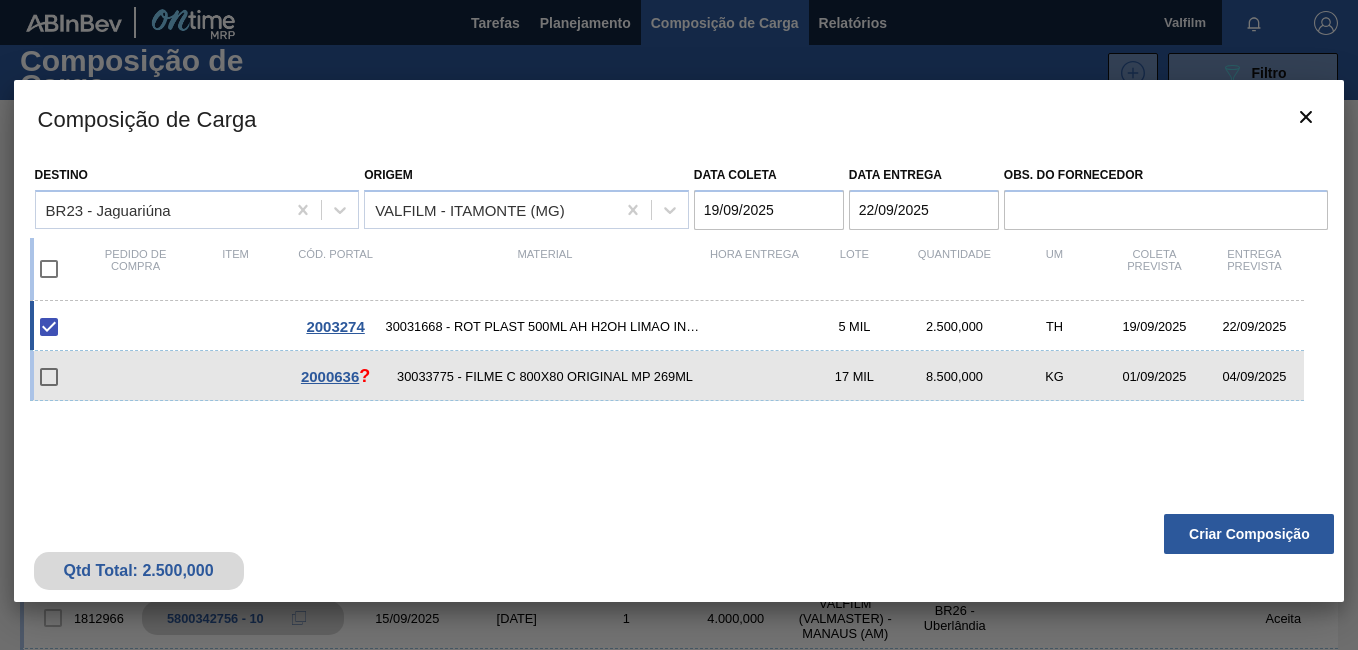 click on "22/09/2025" at bounding box center [924, 210] 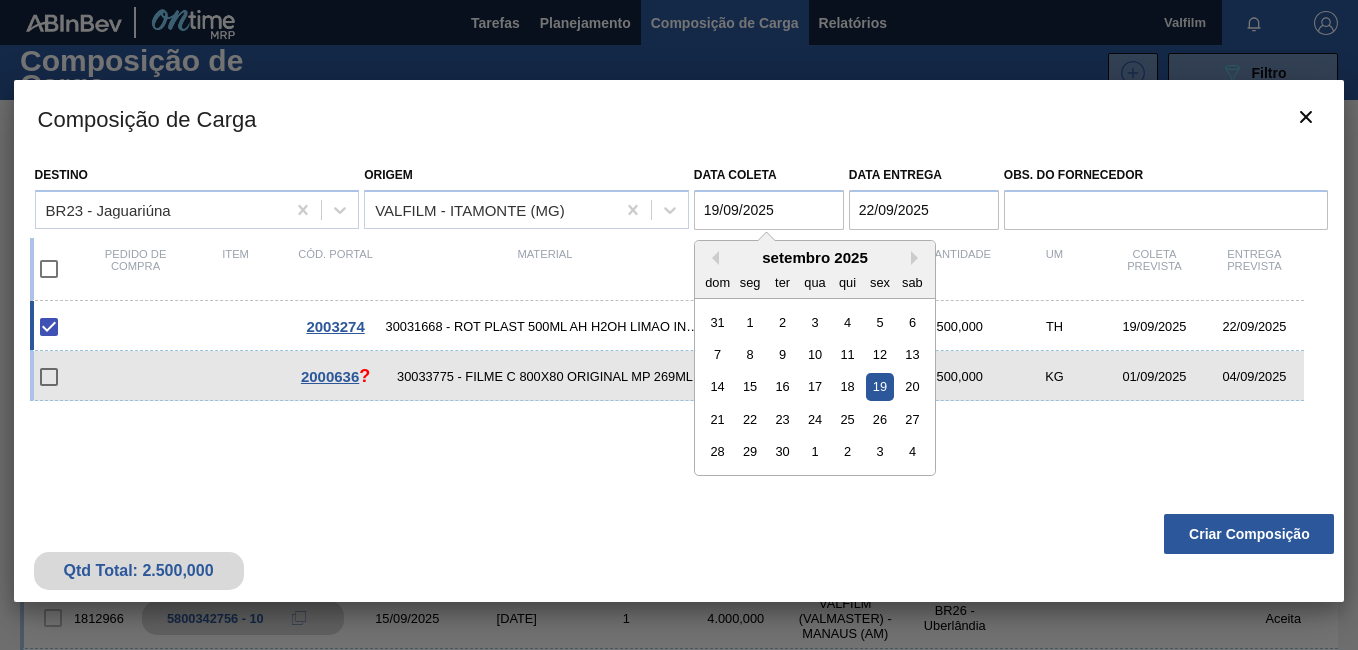 click on "19/09/2025" at bounding box center [769, 210] 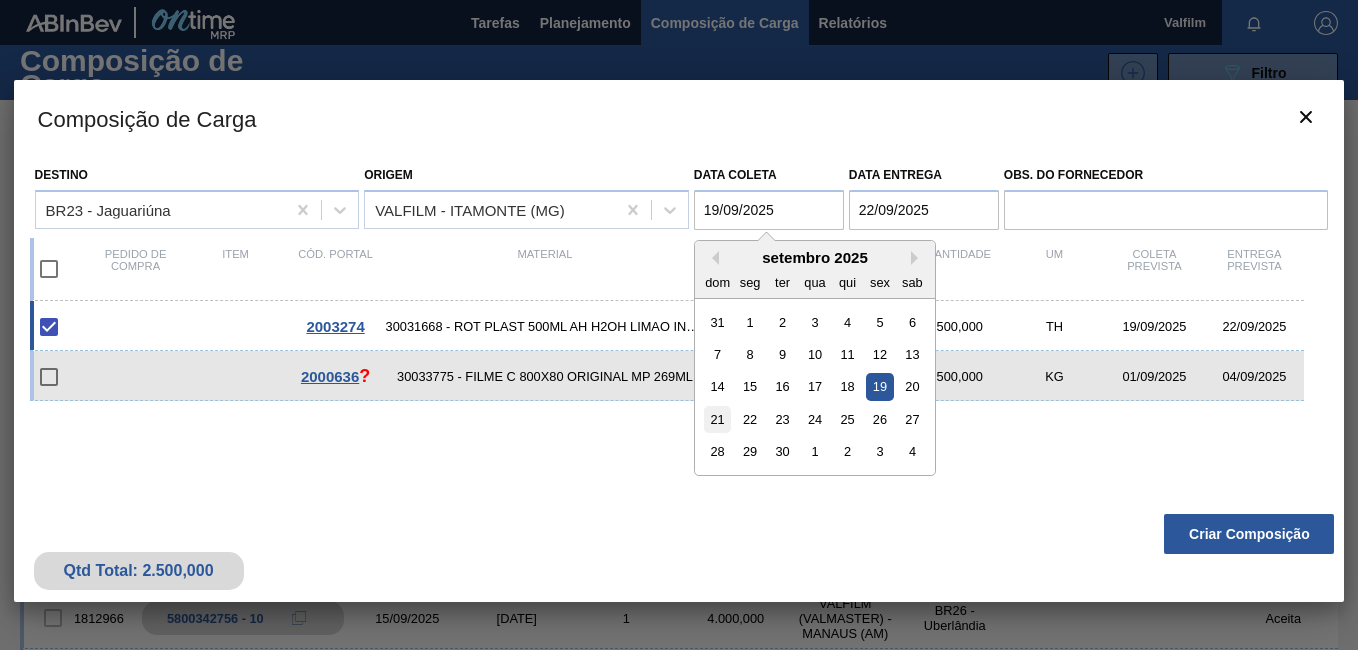 click on "21" at bounding box center (717, 419) 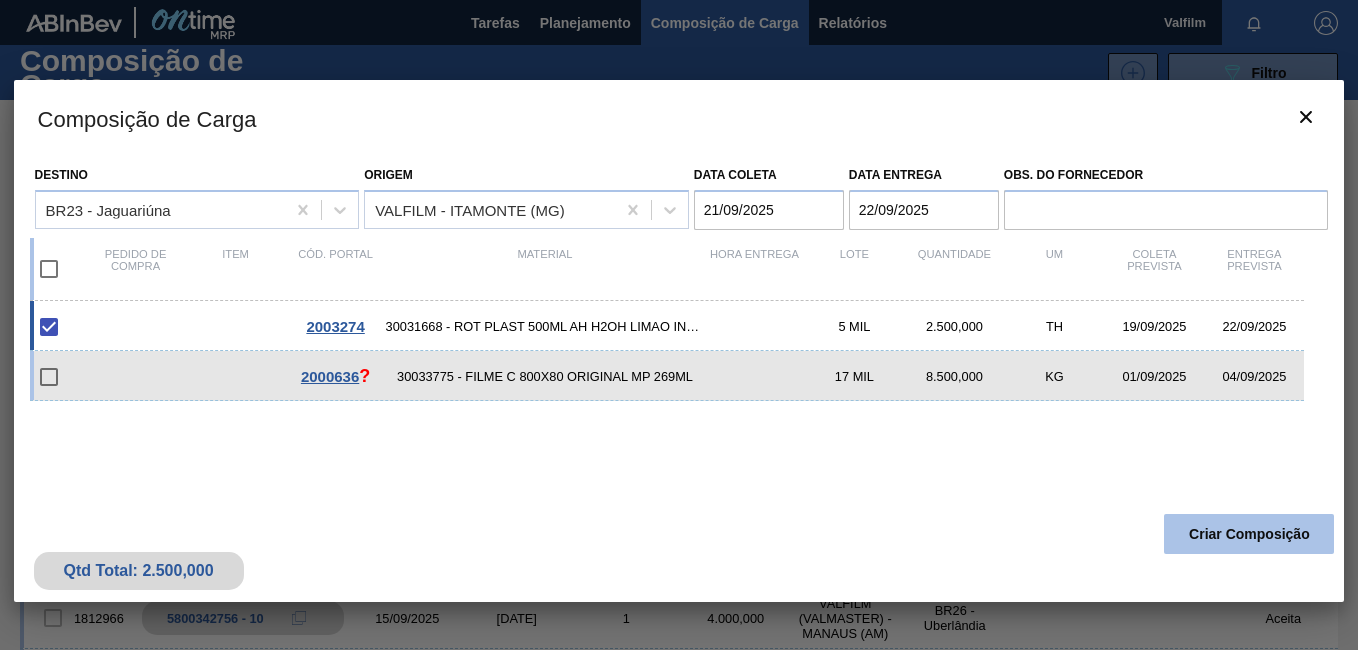 click on "Criar Composição" at bounding box center (1249, 534) 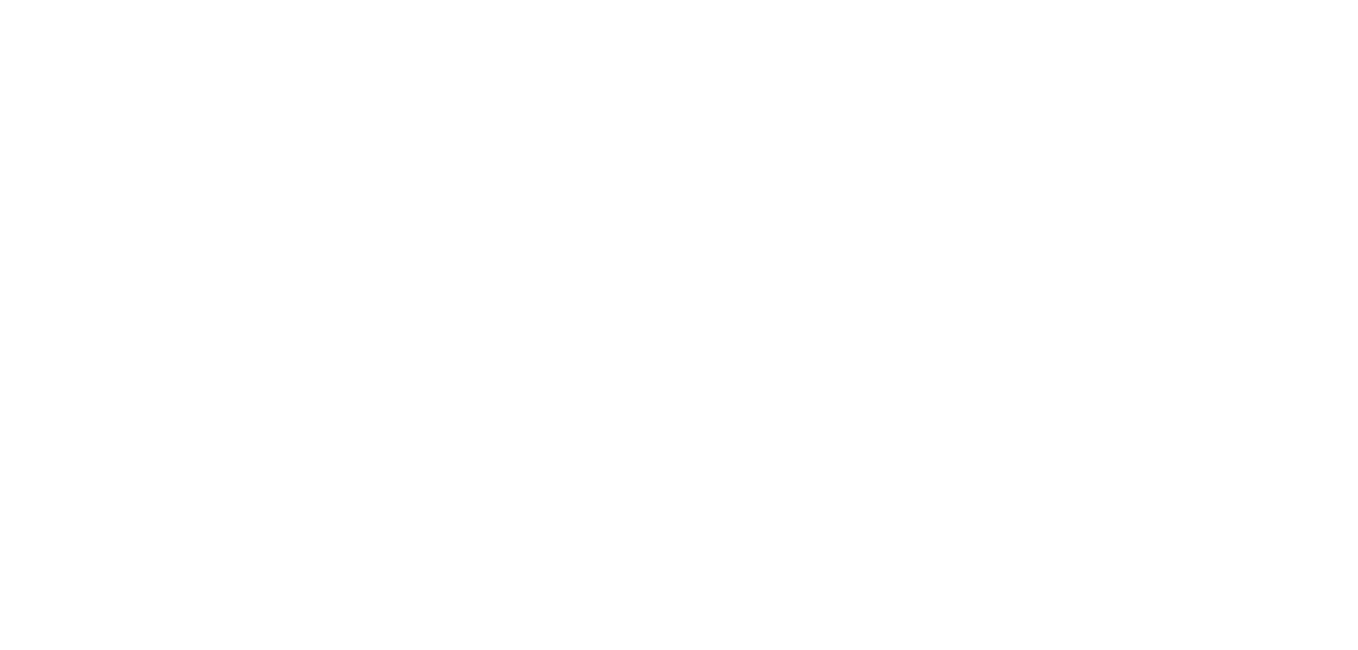 scroll, scrollTop: 0, scrollLeft: 0, axis: both 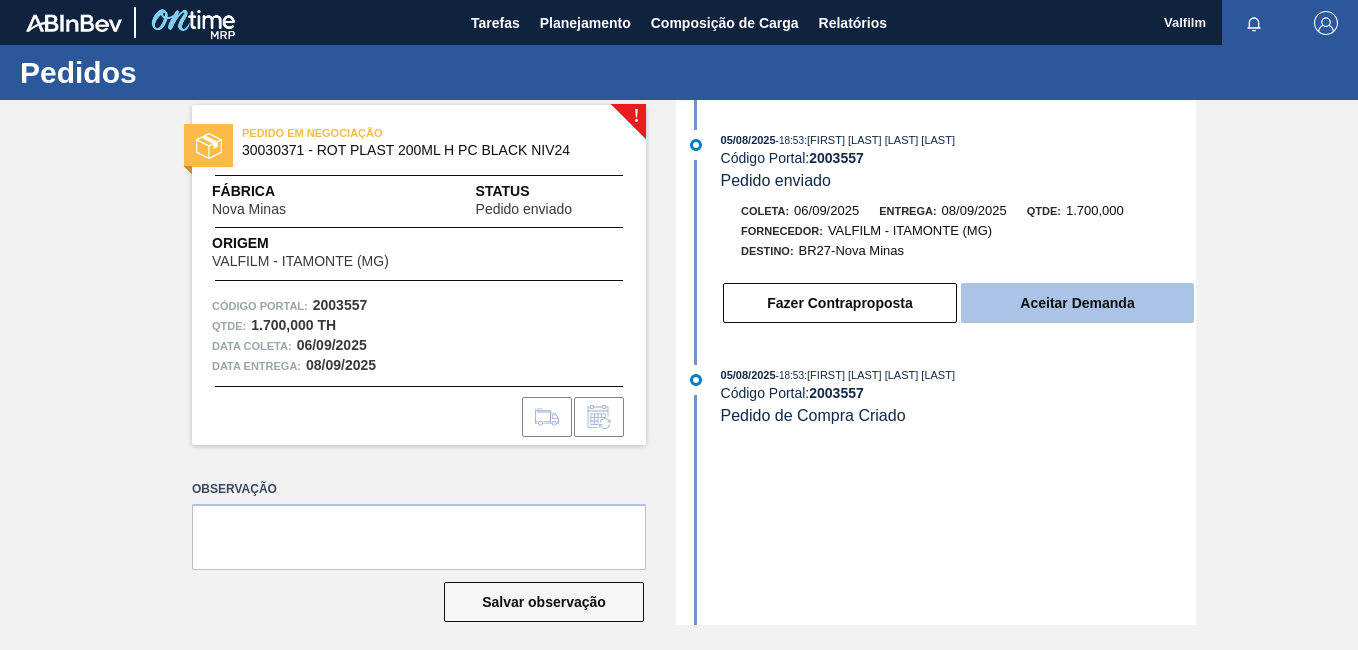 click on "Aceitar Demanda" at bounding box center (1077, 303) 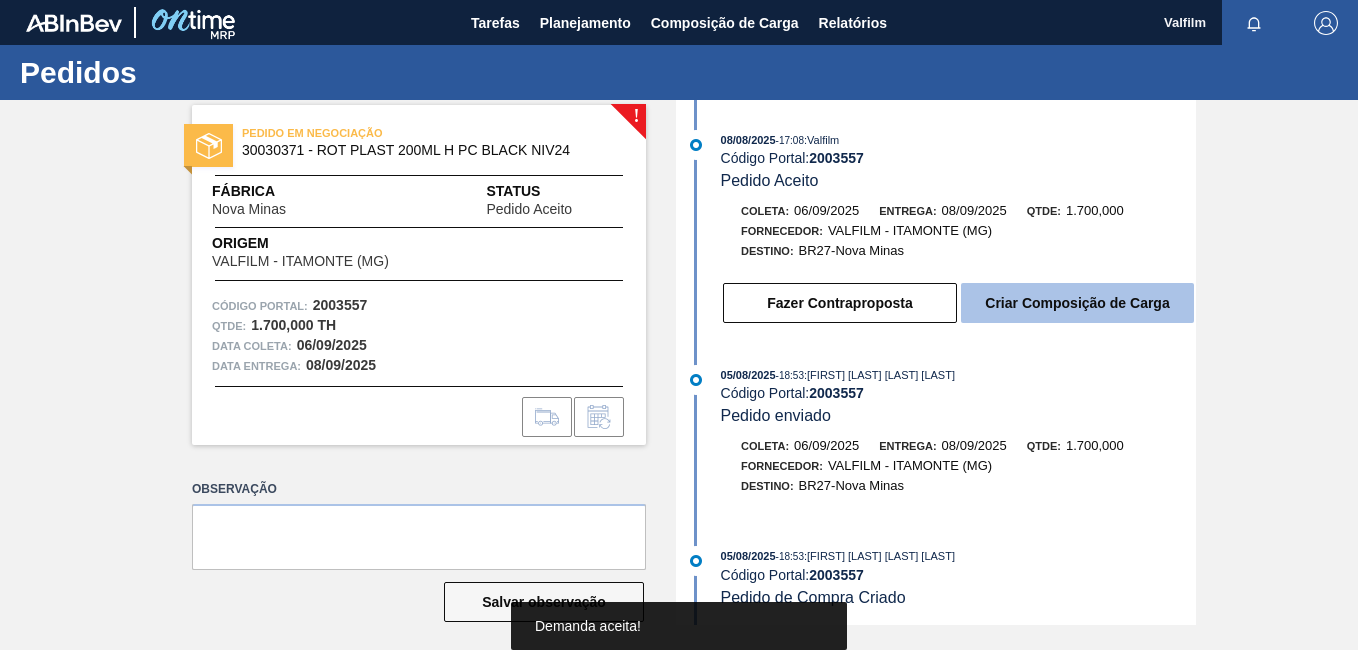 click on "Criar Composição de Carga" at bounding box center [1077, 303] 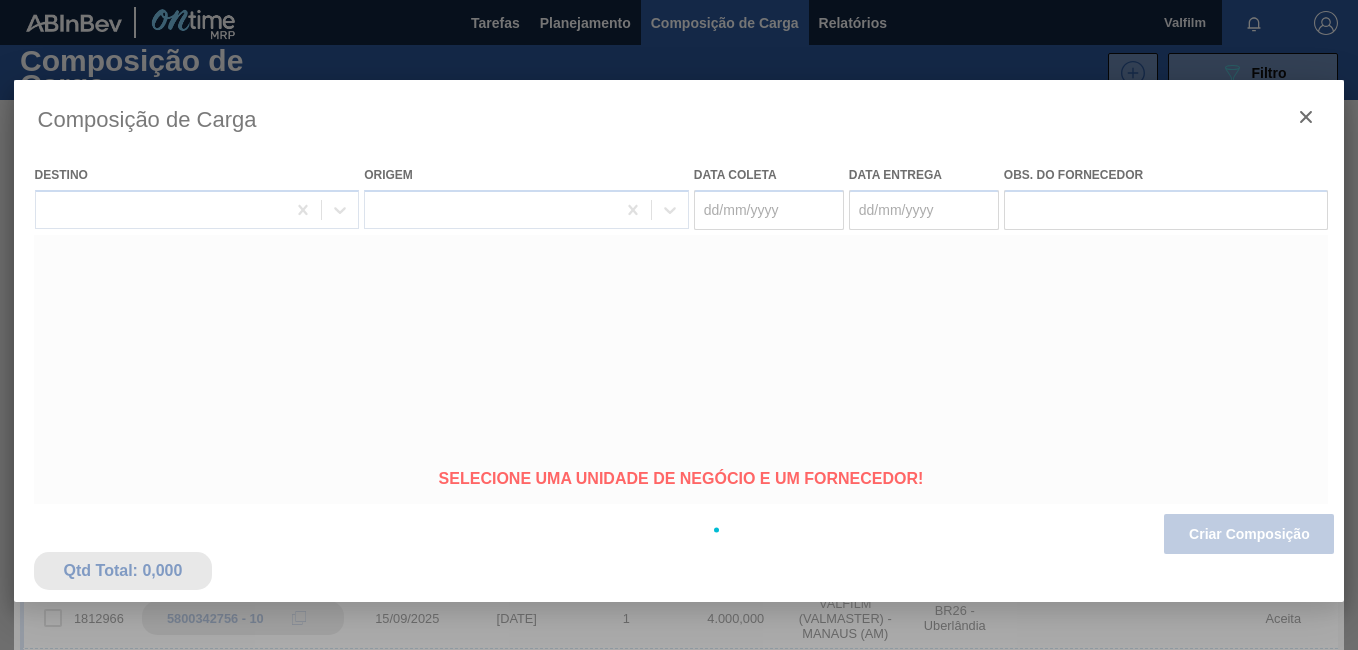 type on "06/09/2025" 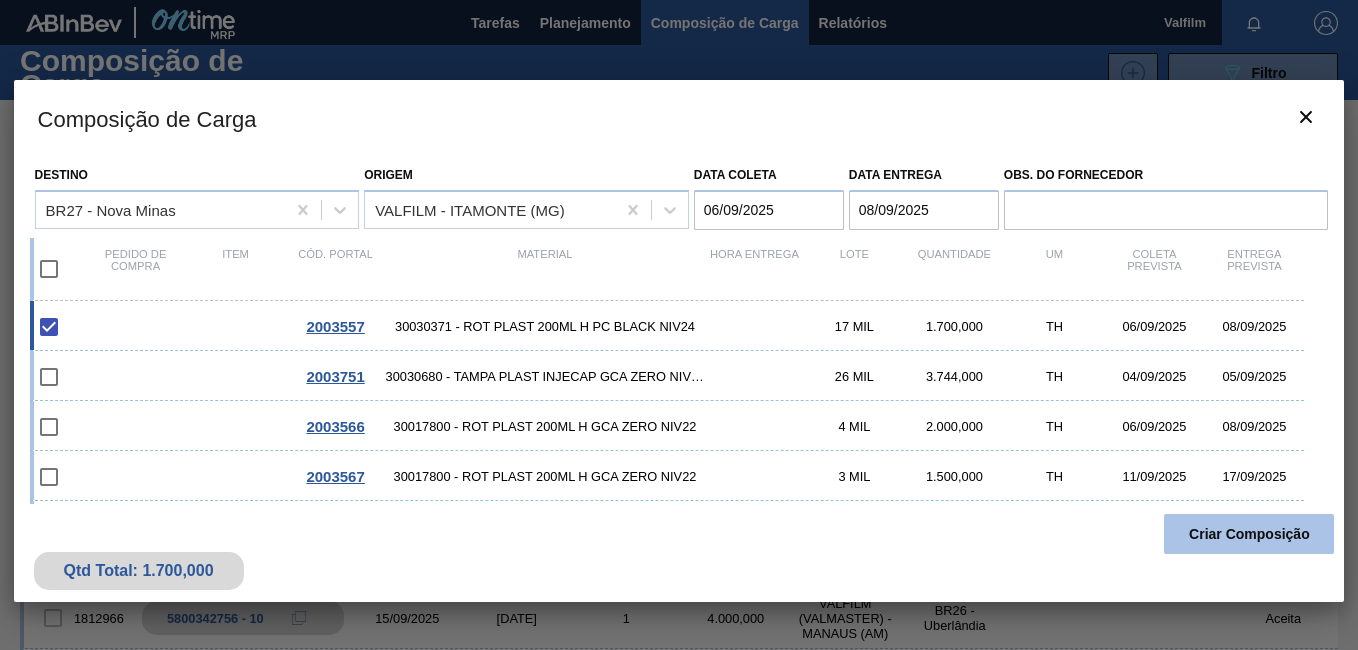 click on "Criar Composição" at bounding box center [1249, 534] 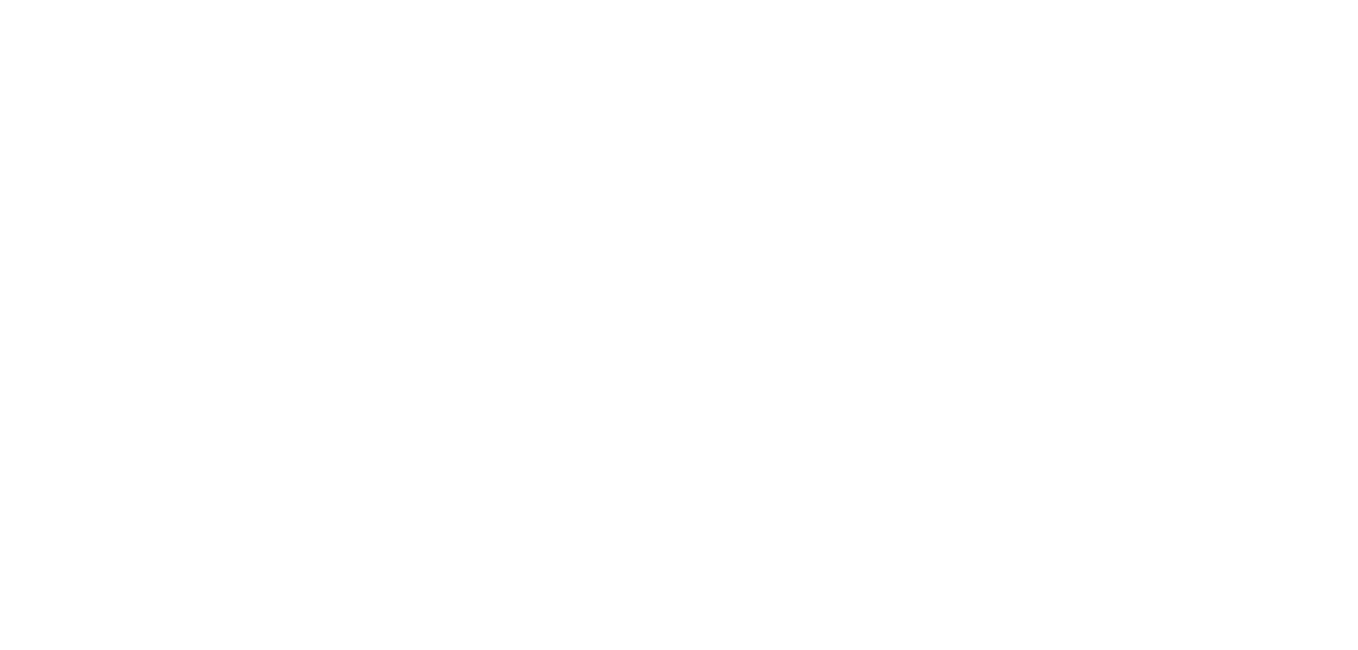 scroll, scrollTop: 0, scrollLeft: 0, axis: both 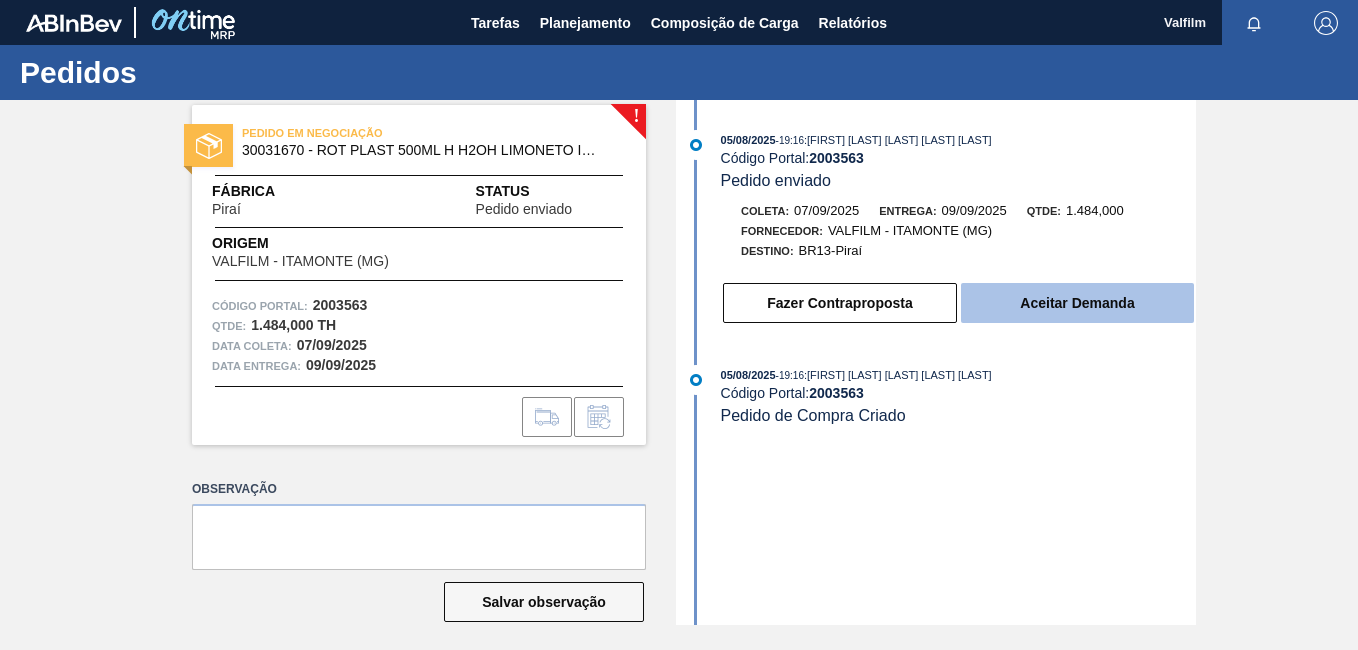 click on "Aceitar Demanda" at bounding box center (1077, 303) 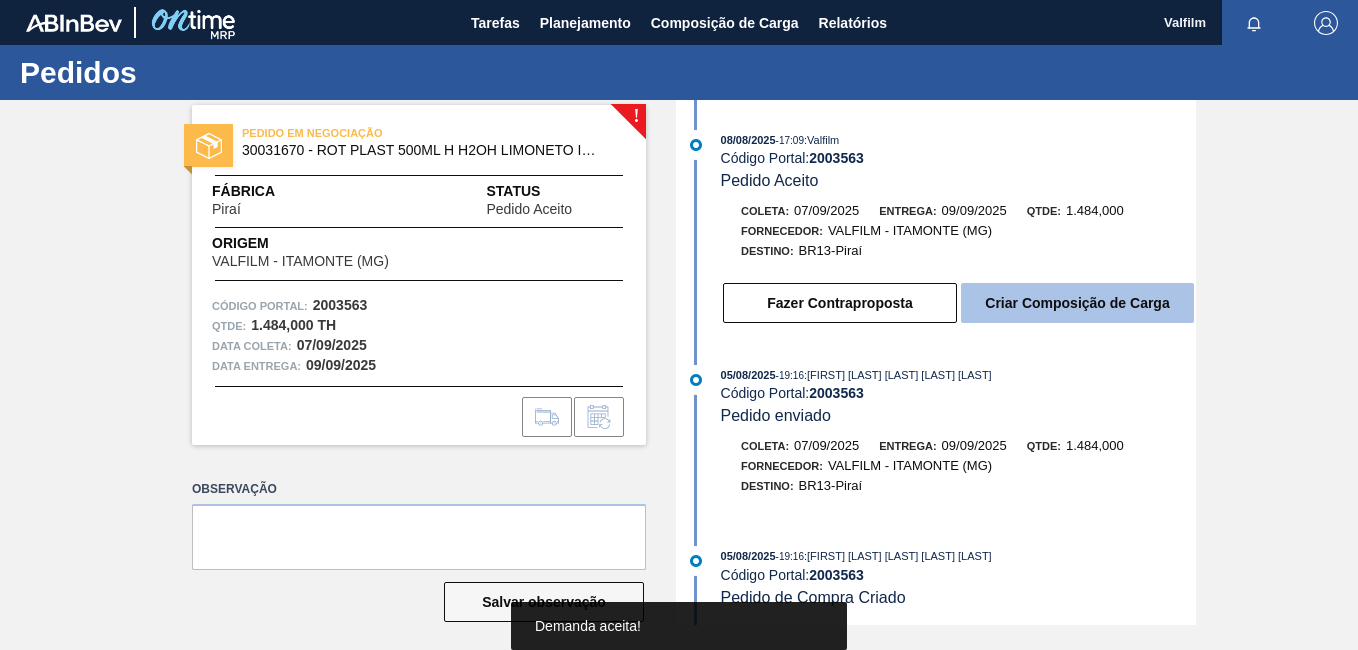 click on "Criar Composição de Carga" at bounding box center [1077, 303] 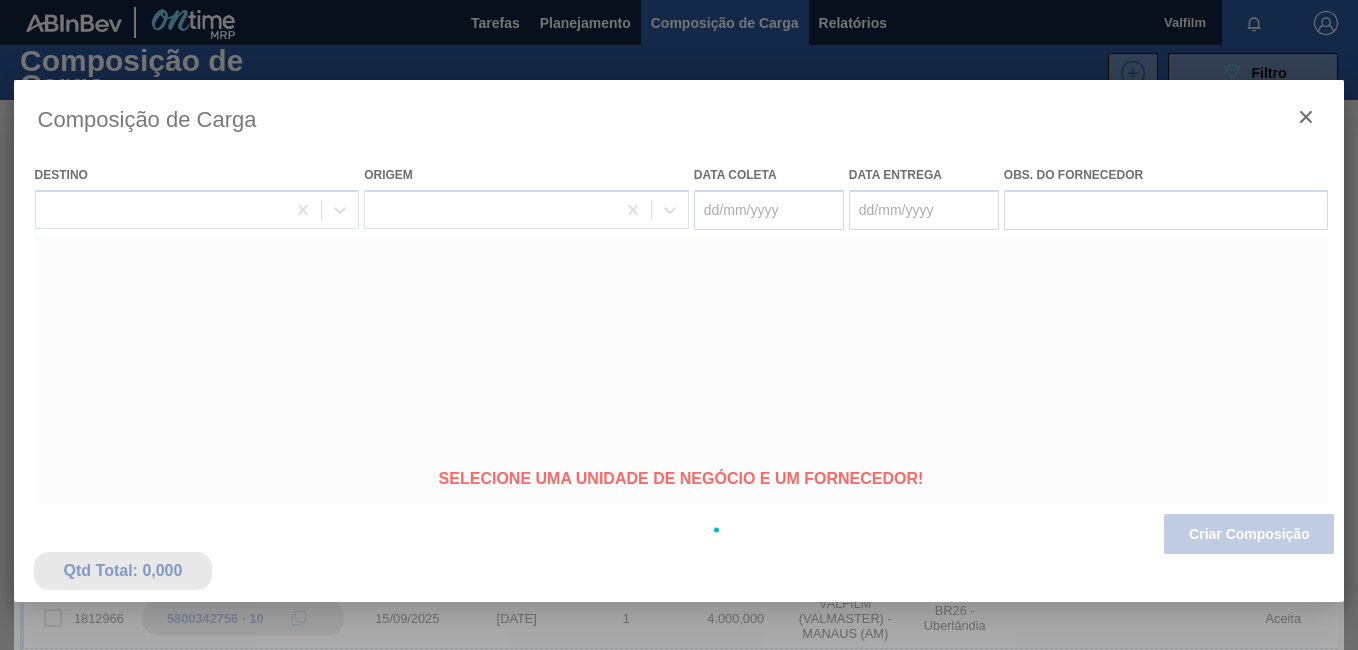 type on "07/09/2025" 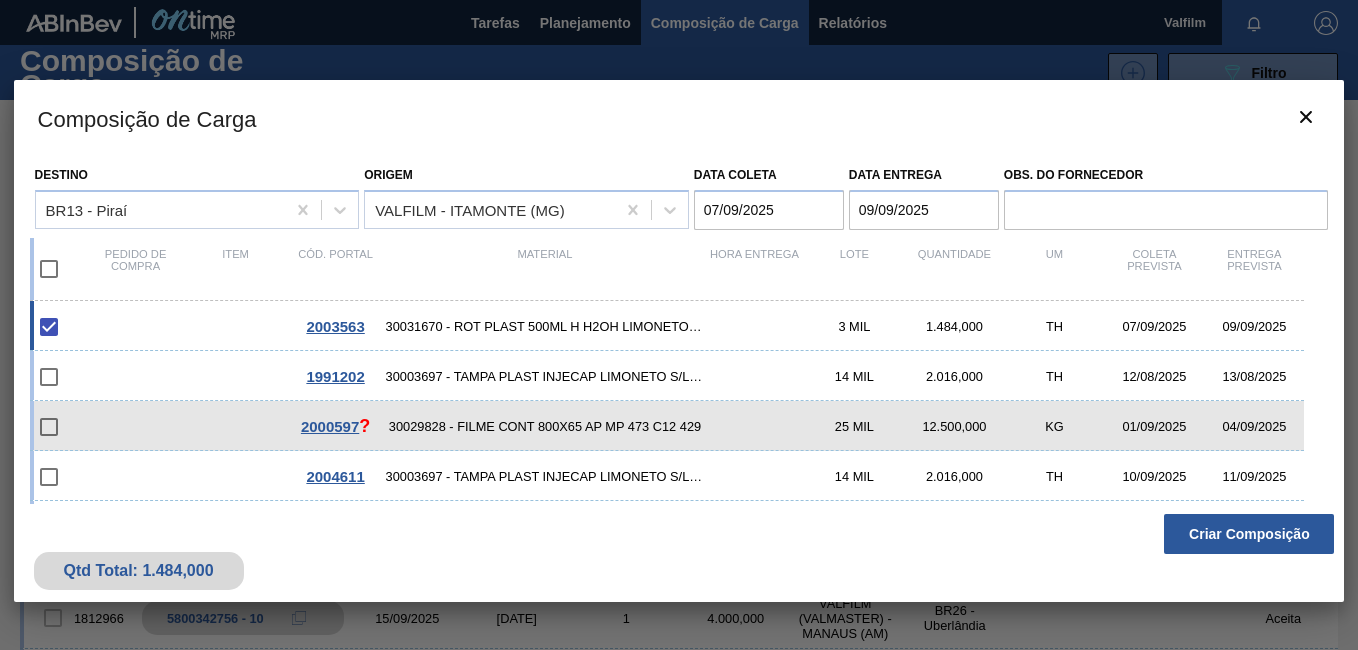 click on "07/09/2025" at bounding box center (769, 210) 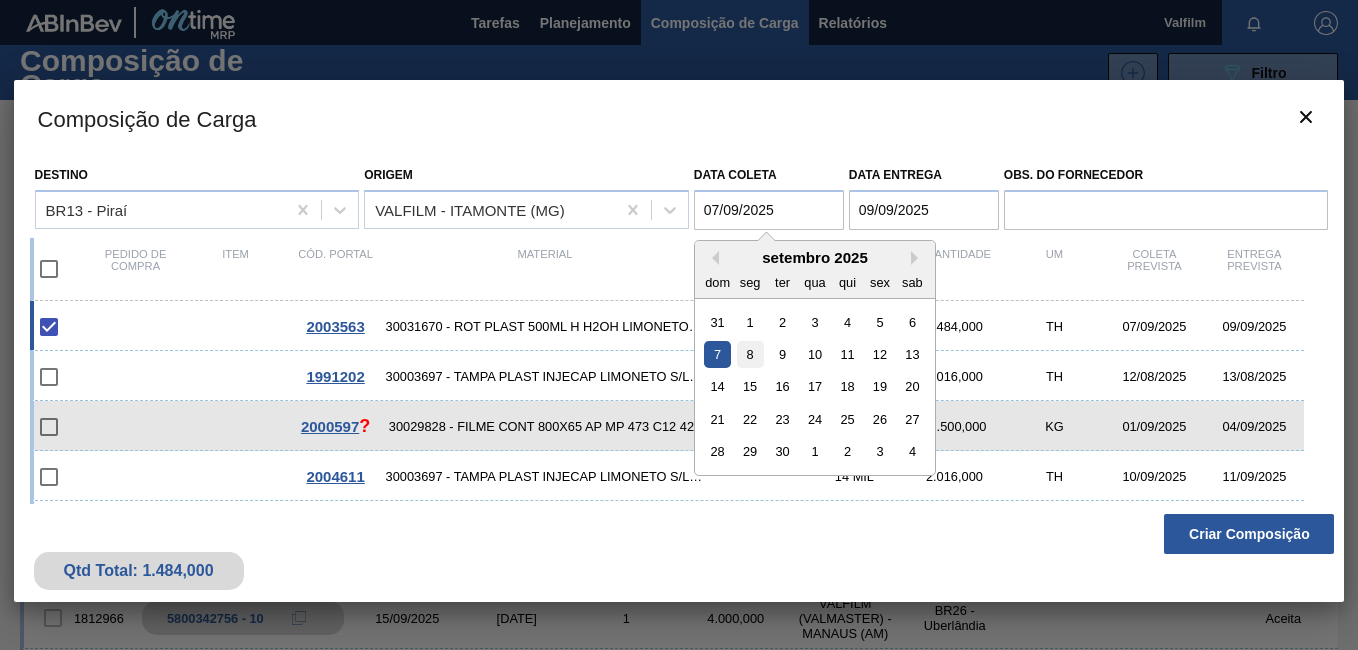 click on "8" at bounding box center (749, 354) 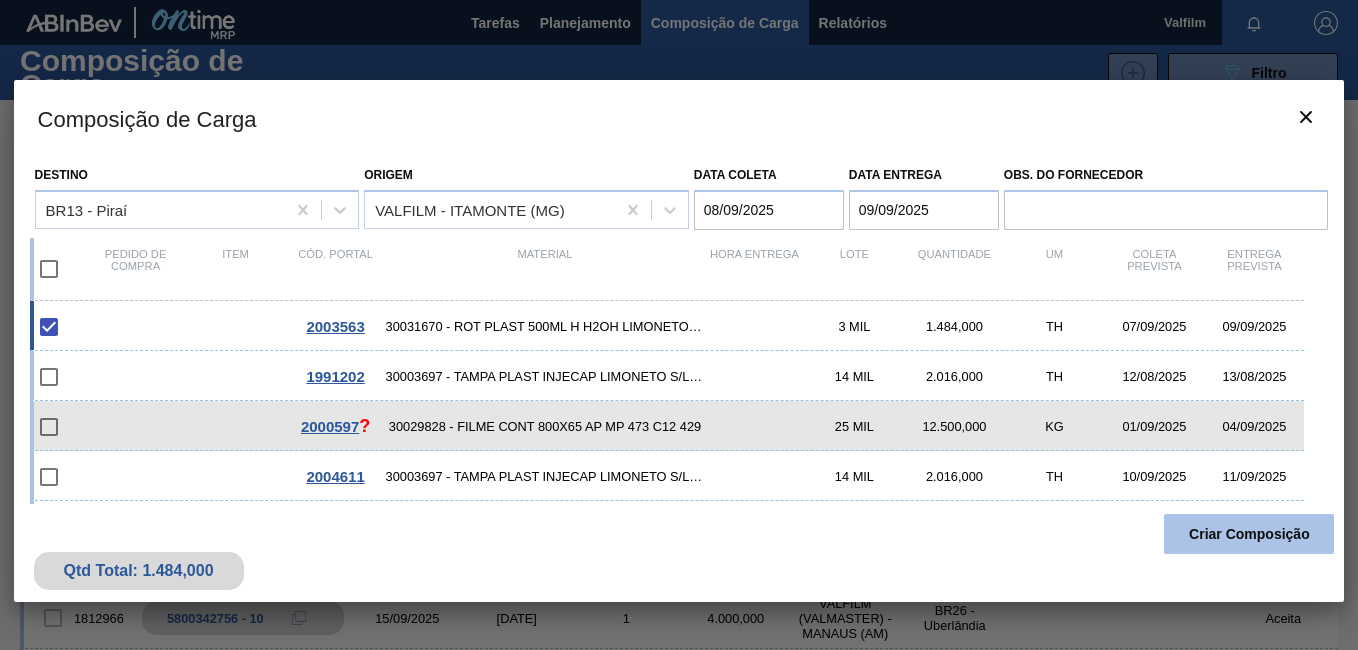 click on "Criar Composição" at bounding box center (1249, 534) 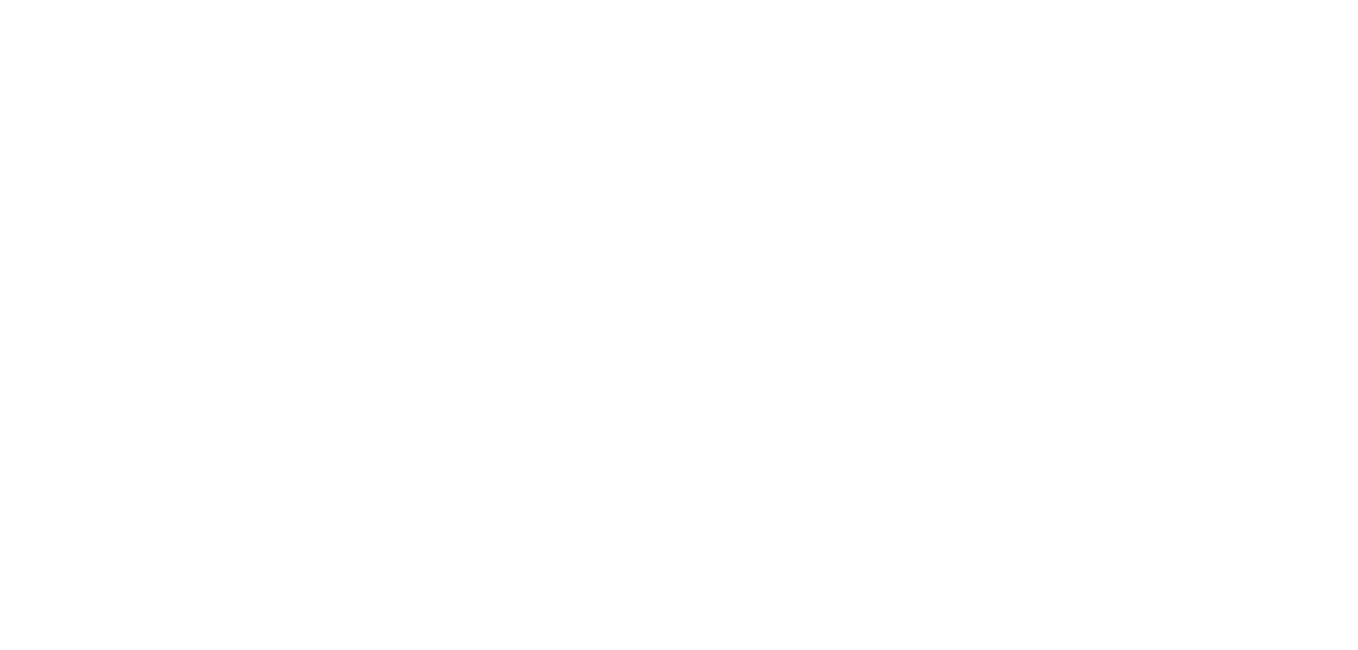 scroll, scrollTop: 0, scrollLeft: 0, axis: both 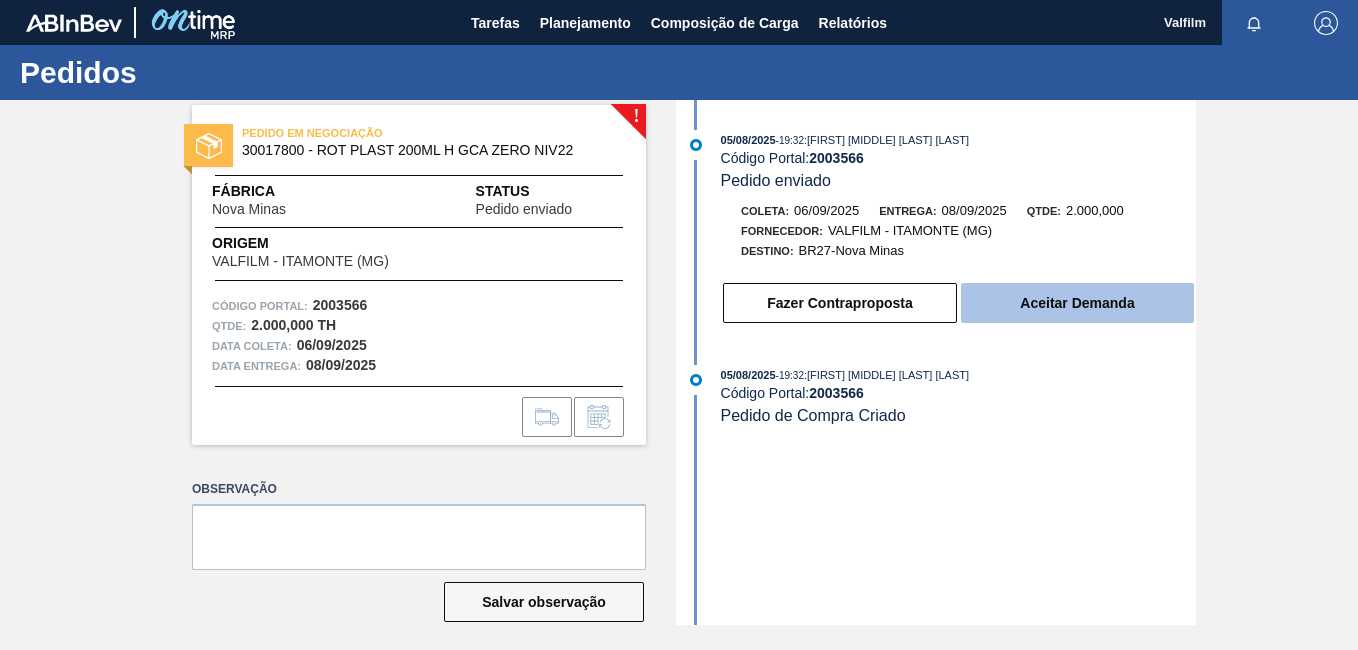click on "Aceitar Demanda" at bounding box center [1077, 303] 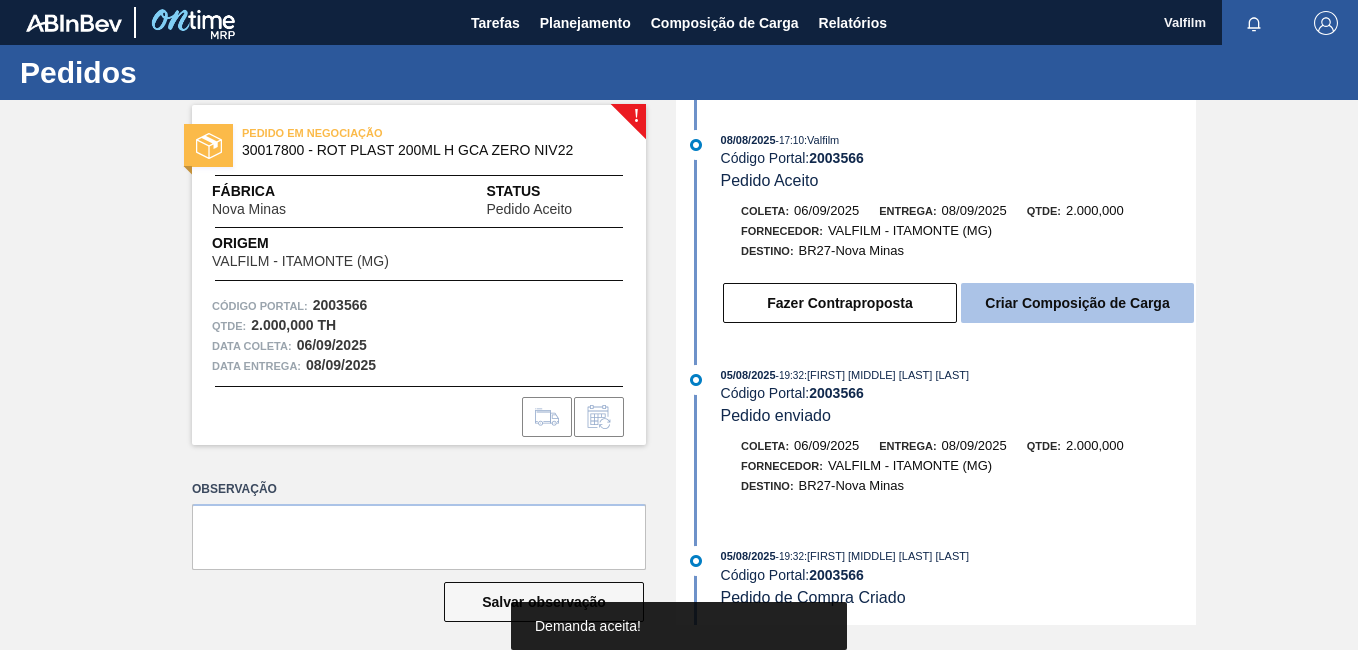 click on "Criar Composição de Carga" at bounding box center [1077, 303] 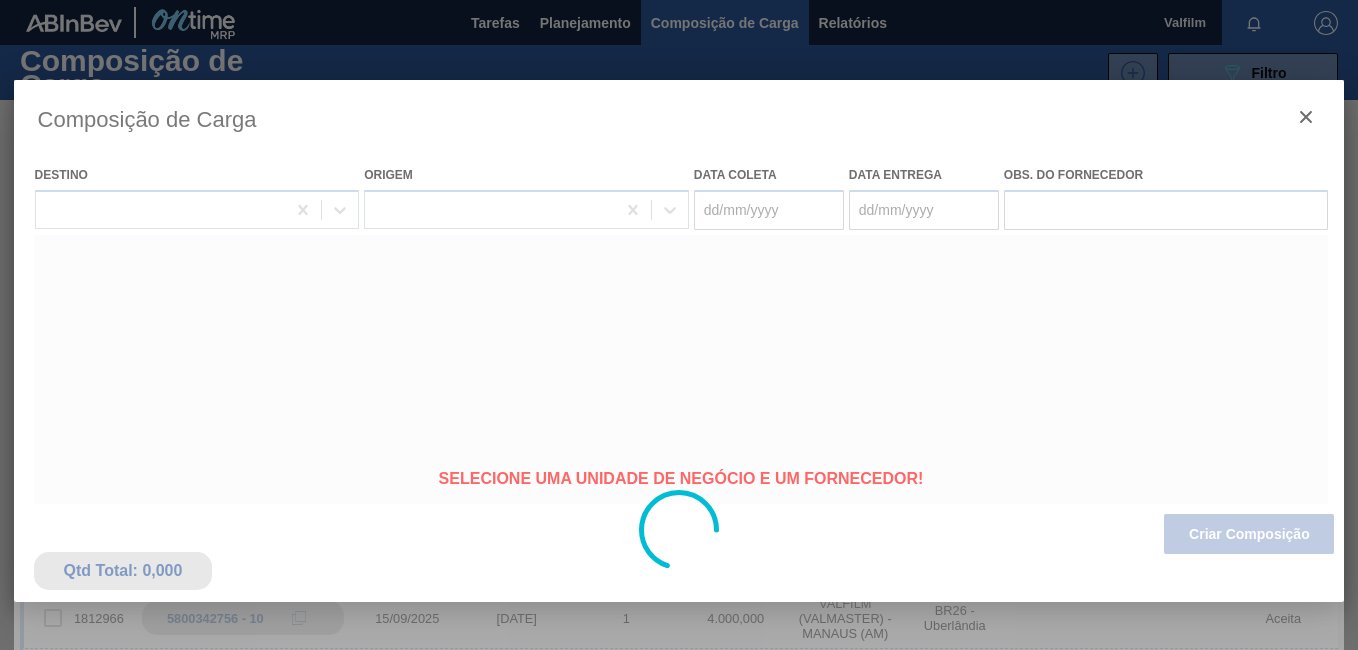 type on "06/09/2025" 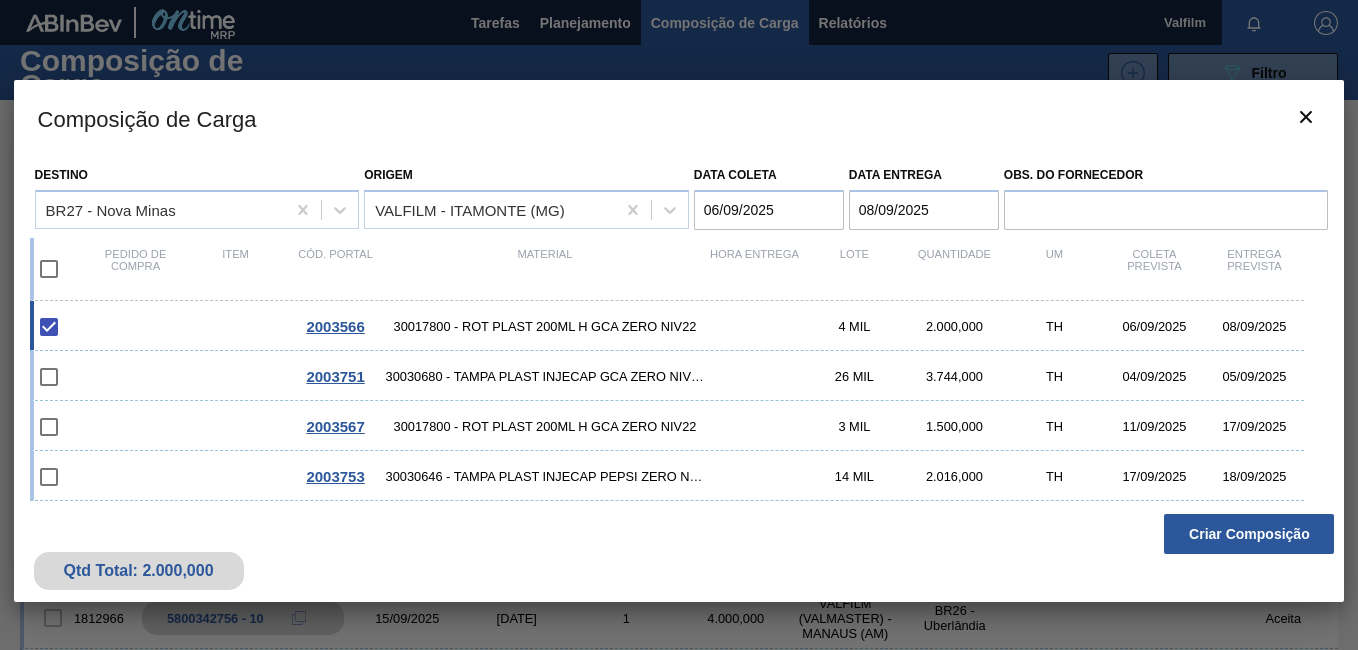 click on "06/09/2025" at bounding box center [769, 210] 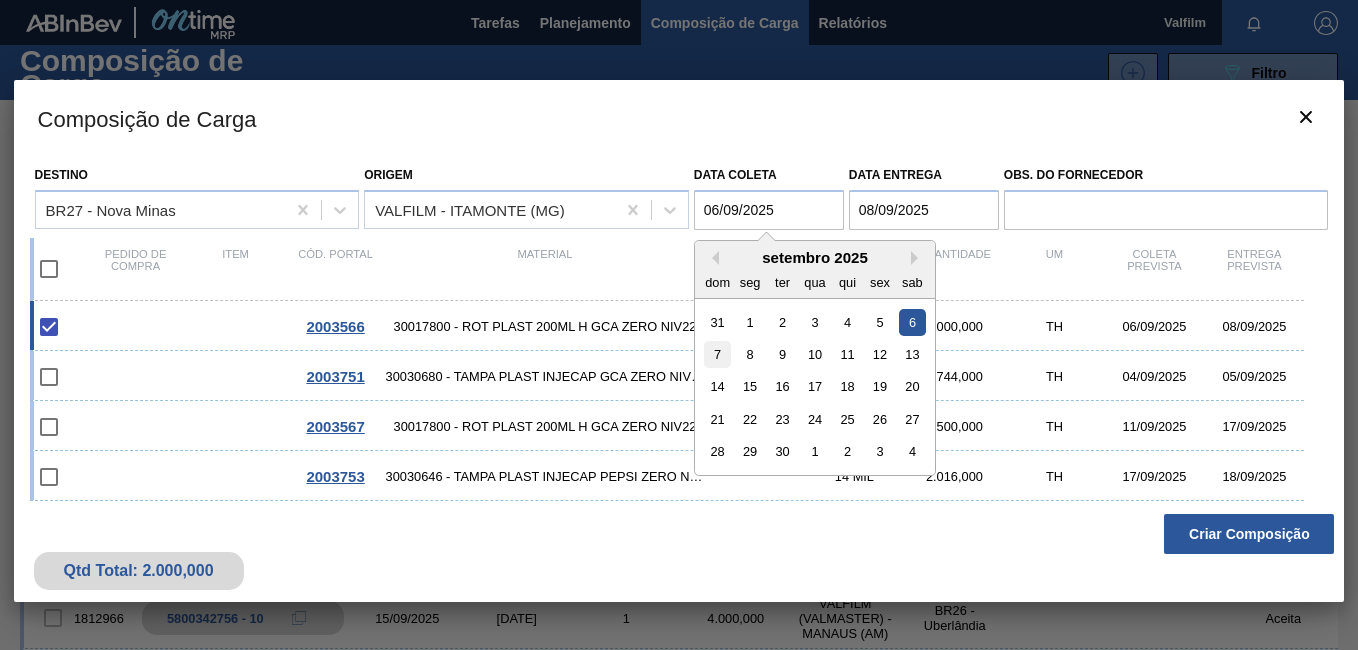 click on "7" at bounding box center (717, 354) 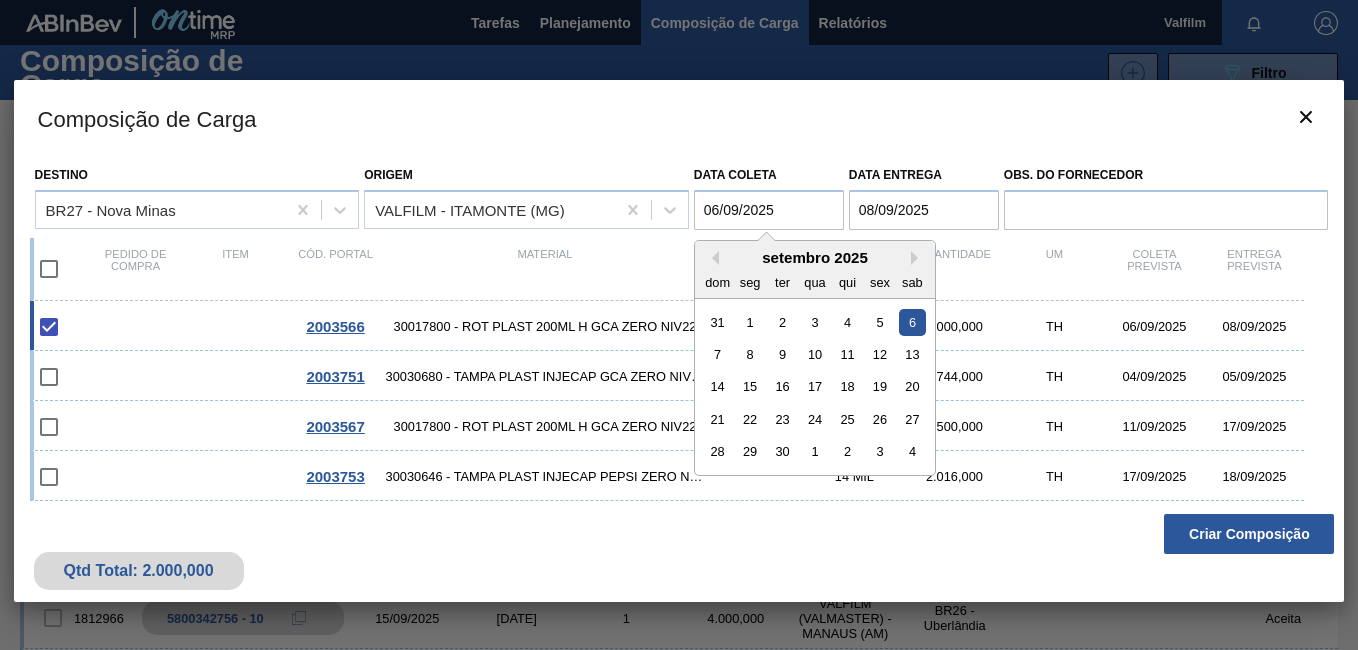 type on "07/09/2025" 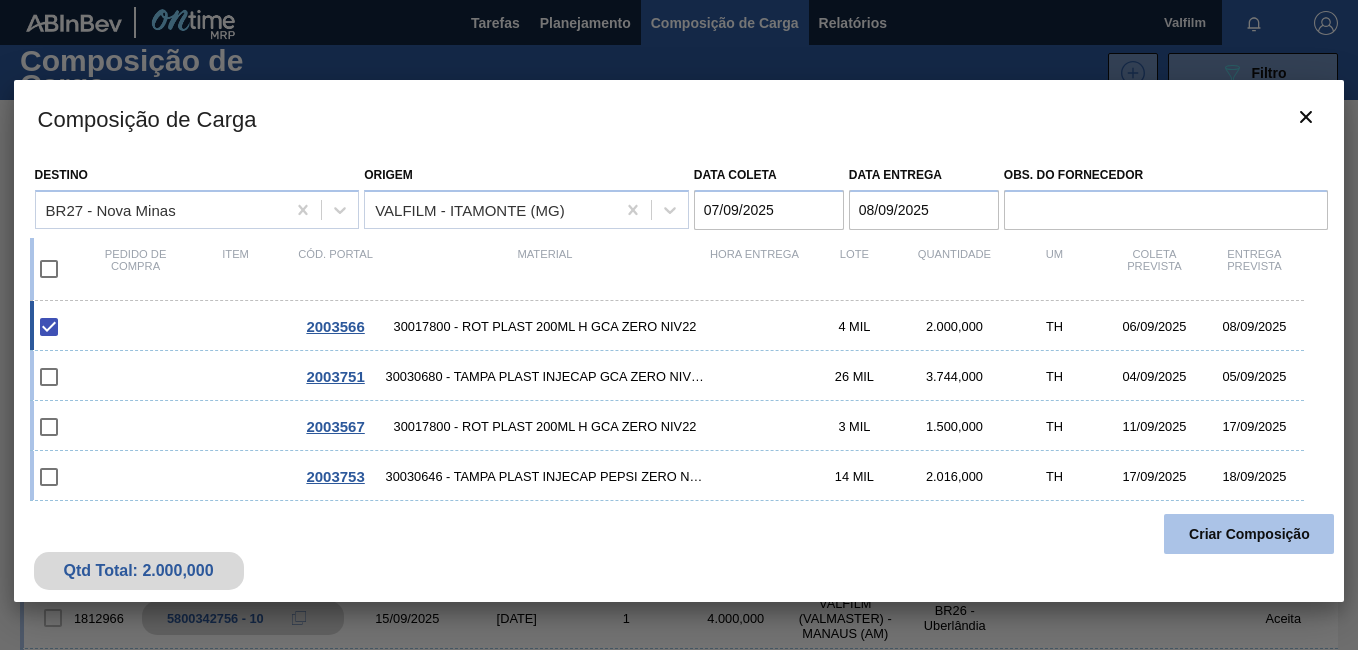 click on "Criar Composição" at bounding box center [1249, 534] 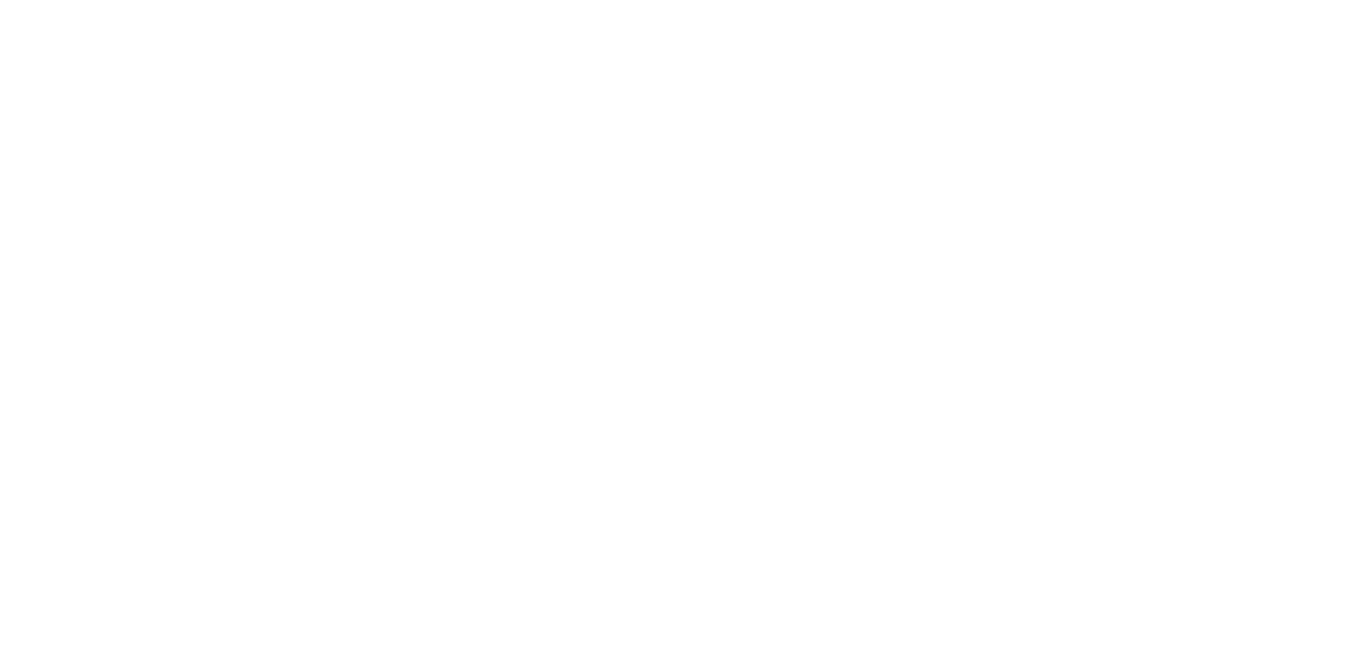 scroll, scrollTop: 0, scrollLeft: 0, axis: both 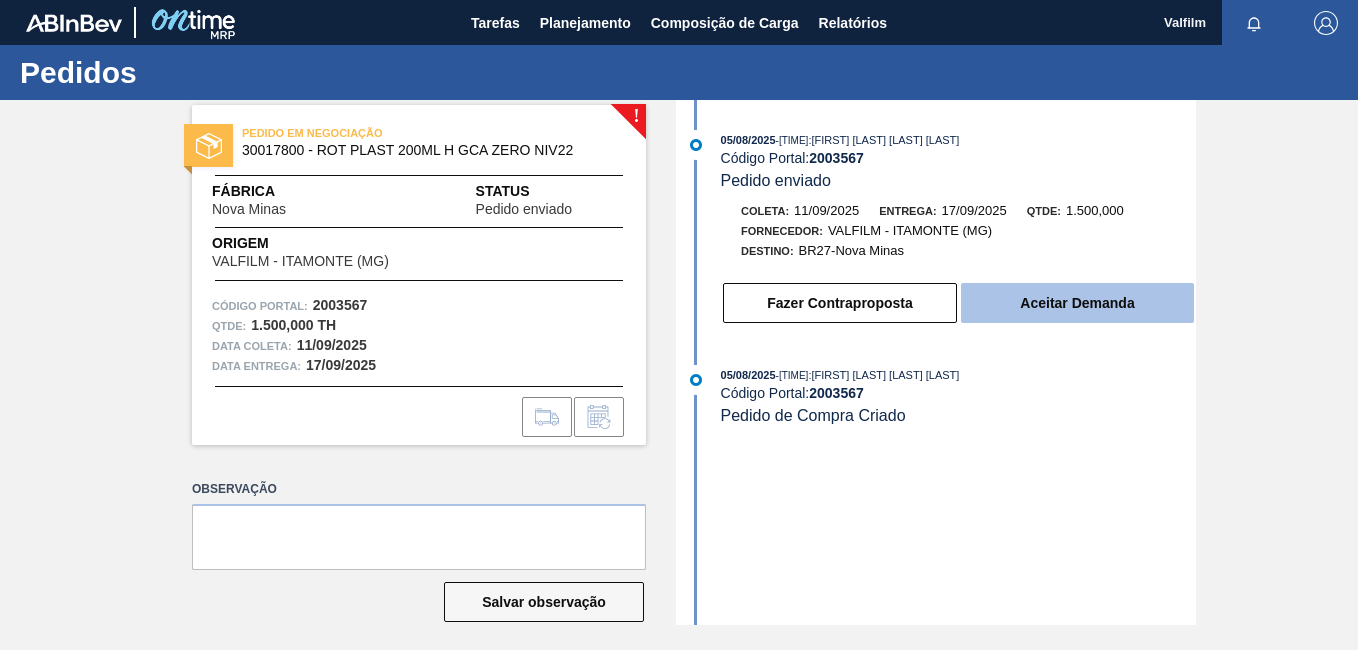 click on "Aceitar Demanda" at bounding box center [1077, 303] 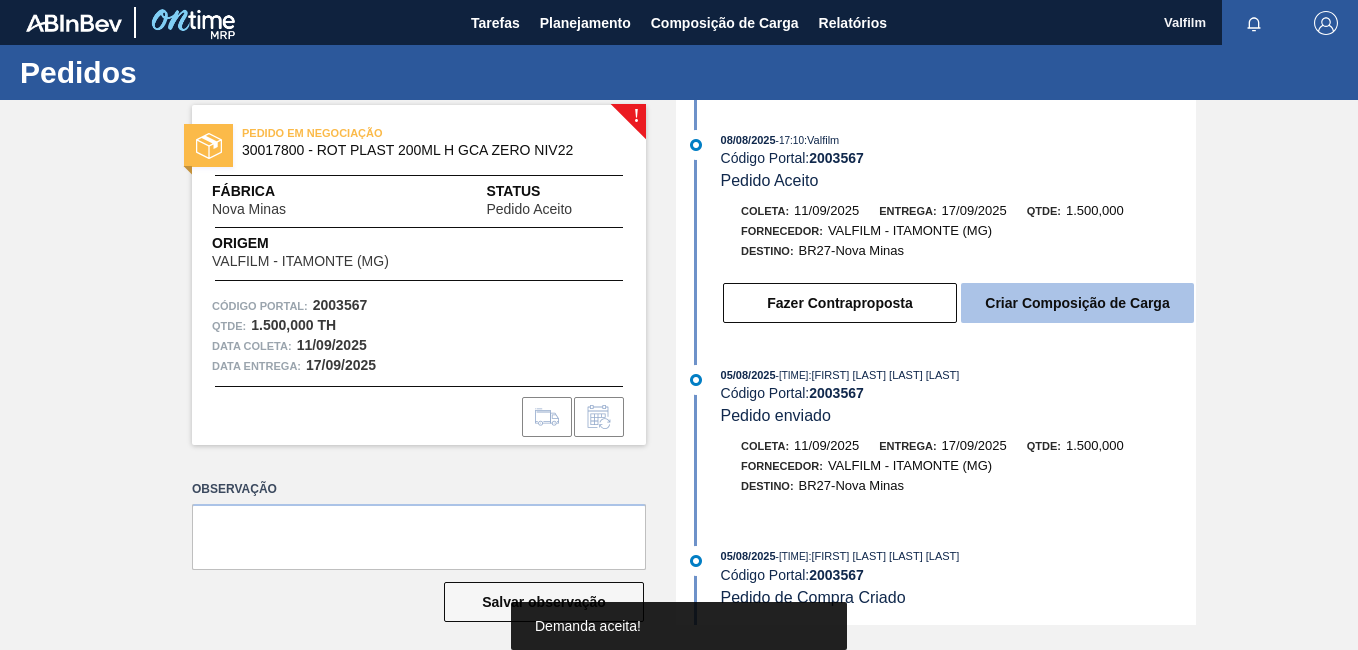 click on "Criar Composição de Carga" at bounding box center (1077, 303) 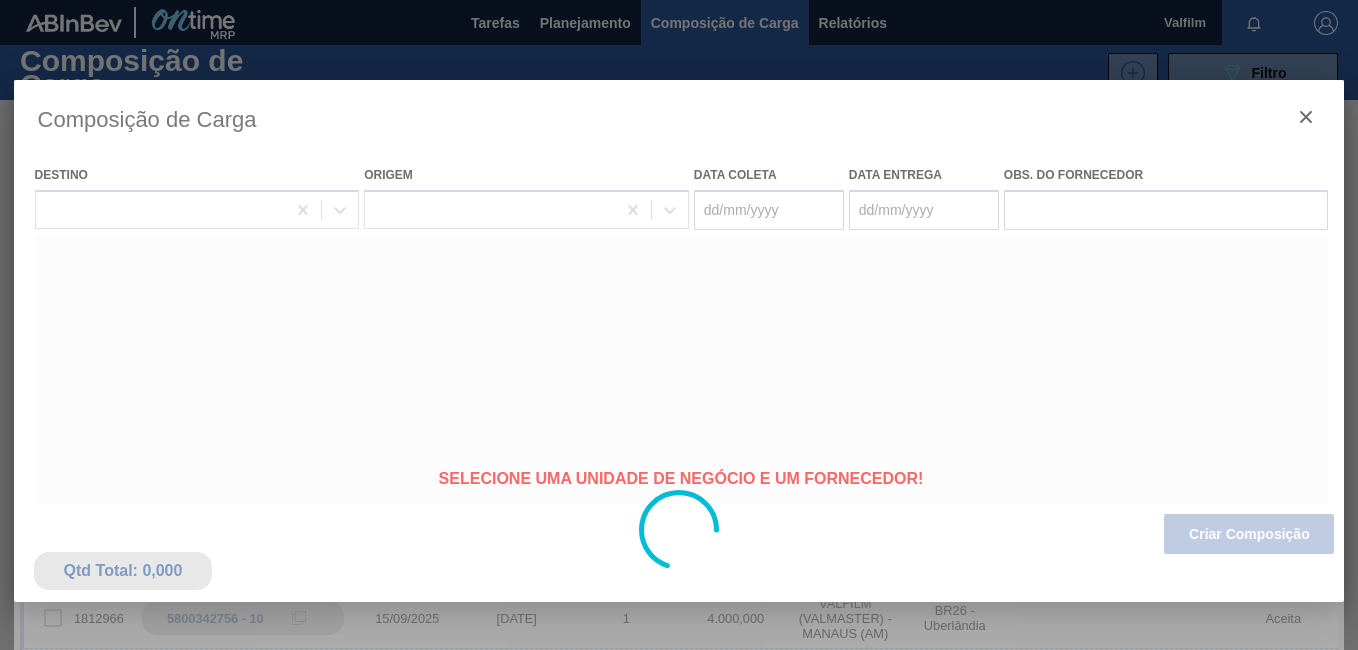 type on "11/09/2025" 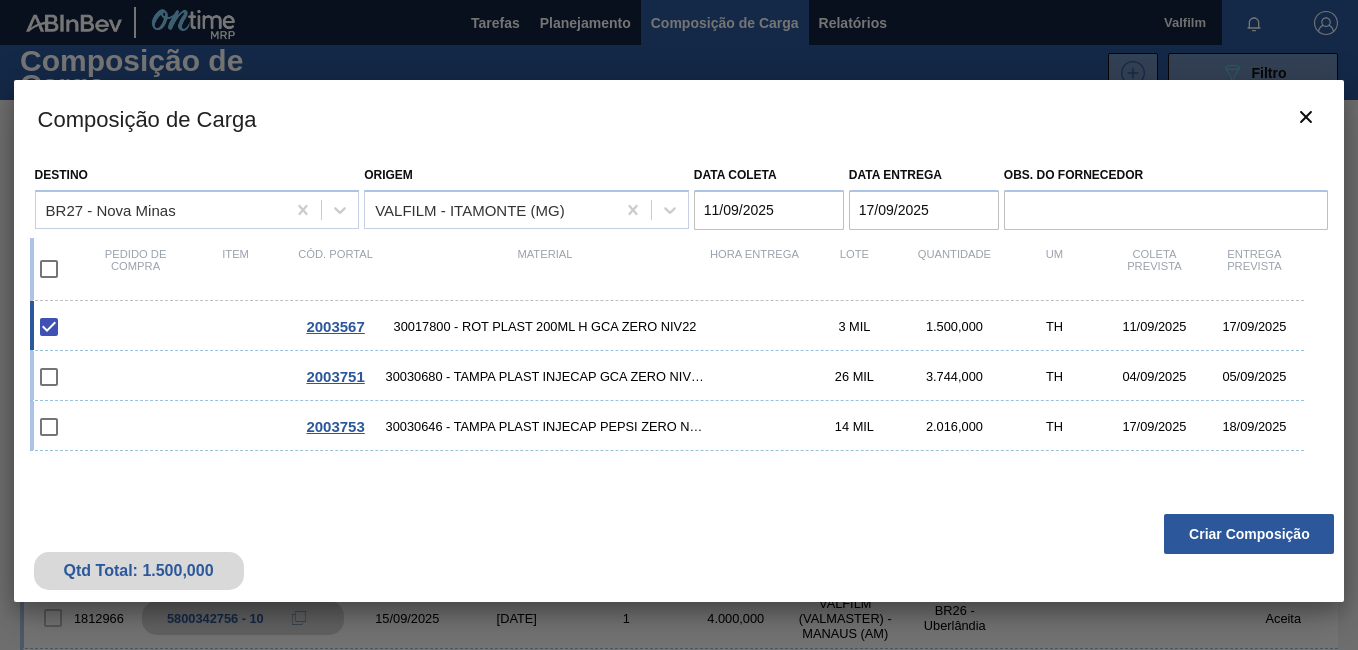 click on "11/09/2025" at bounding box center [769, 210] 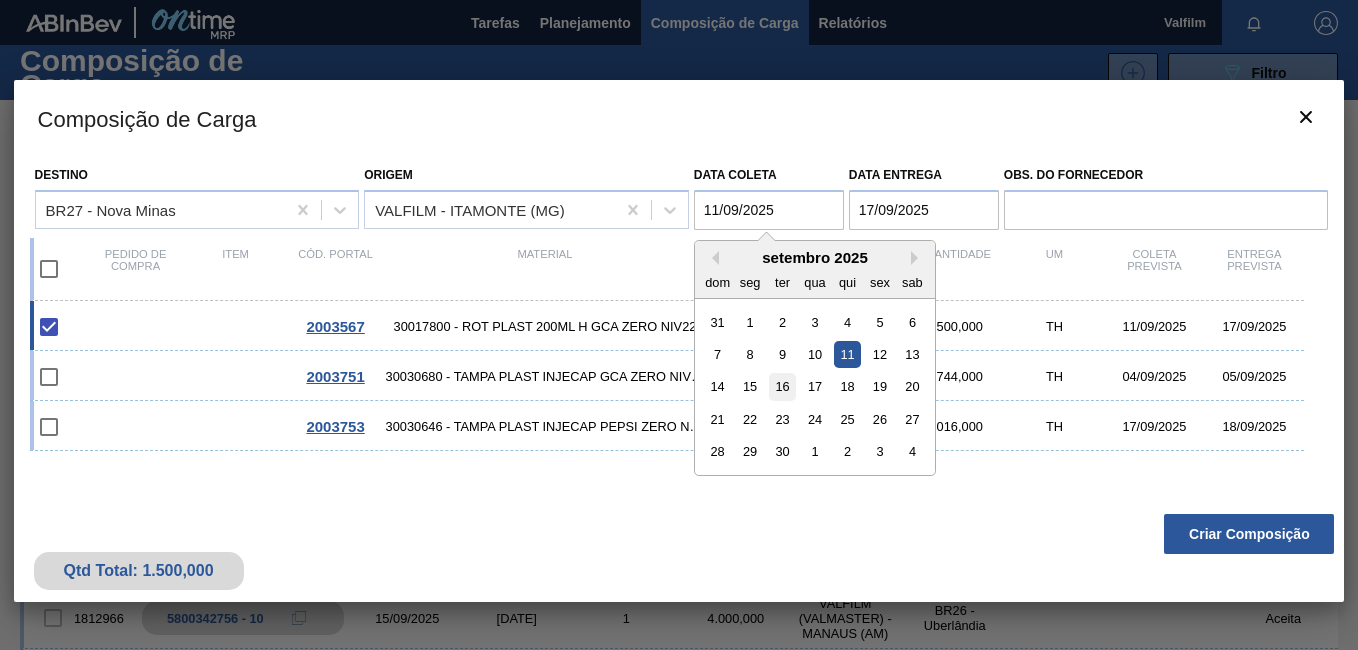 click on "16" at bounding box center (782, 386) 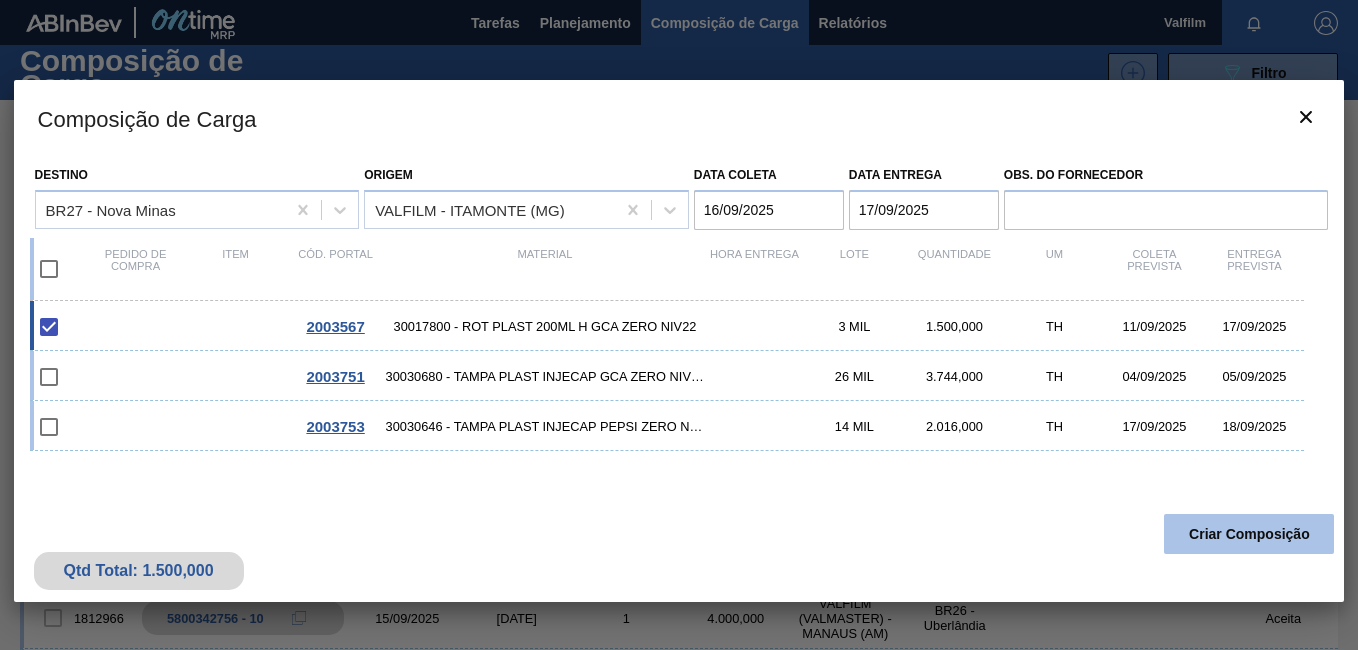 click on "Criar Composição" at bounding box center (1249, 534) 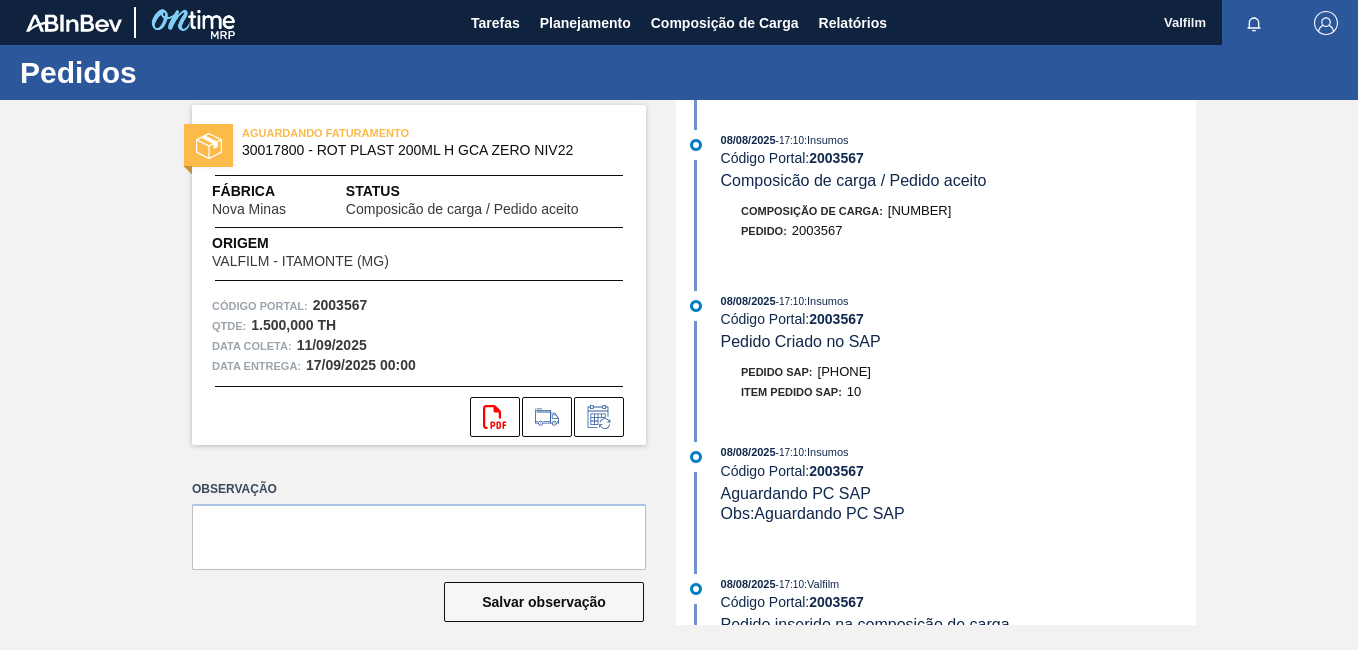 click on "[DATE]  -  [TIME] :  Insumos Código Portal:  [NUMBER] Pedido Criado no SAP" at bounding box center (958, 321) 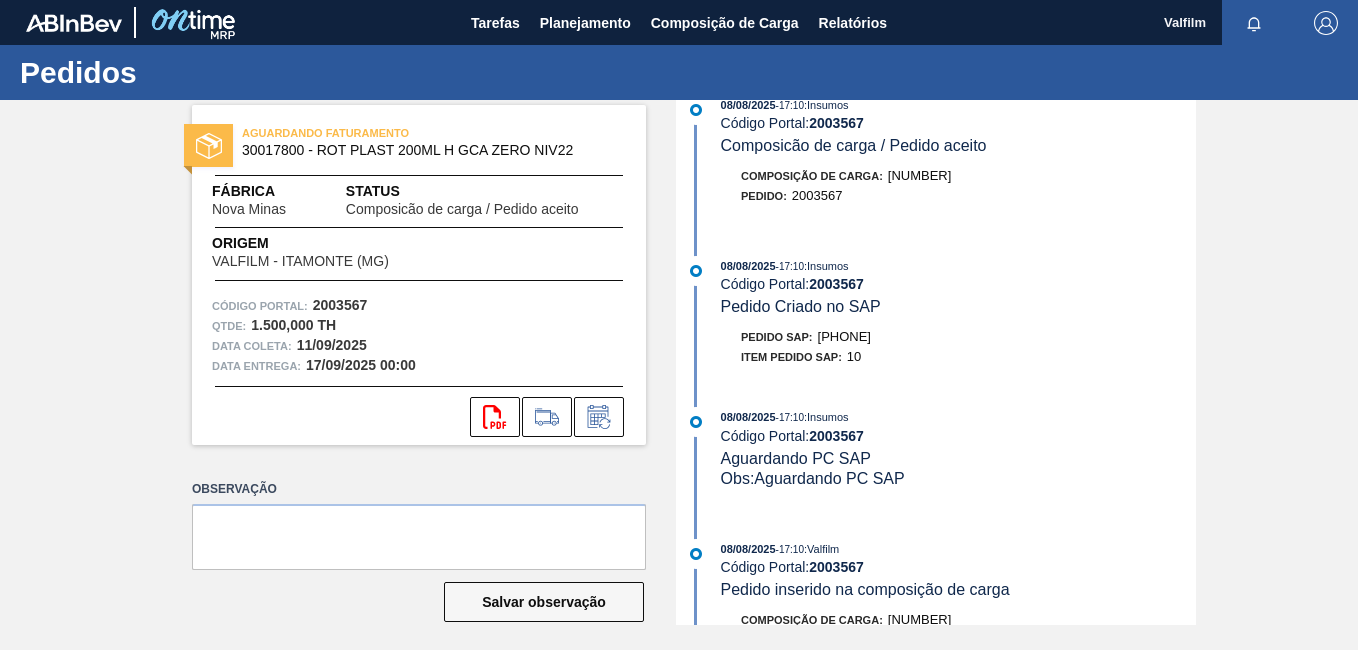 scroll, scrollTop: 0, scrollLeft: 0, axis: both 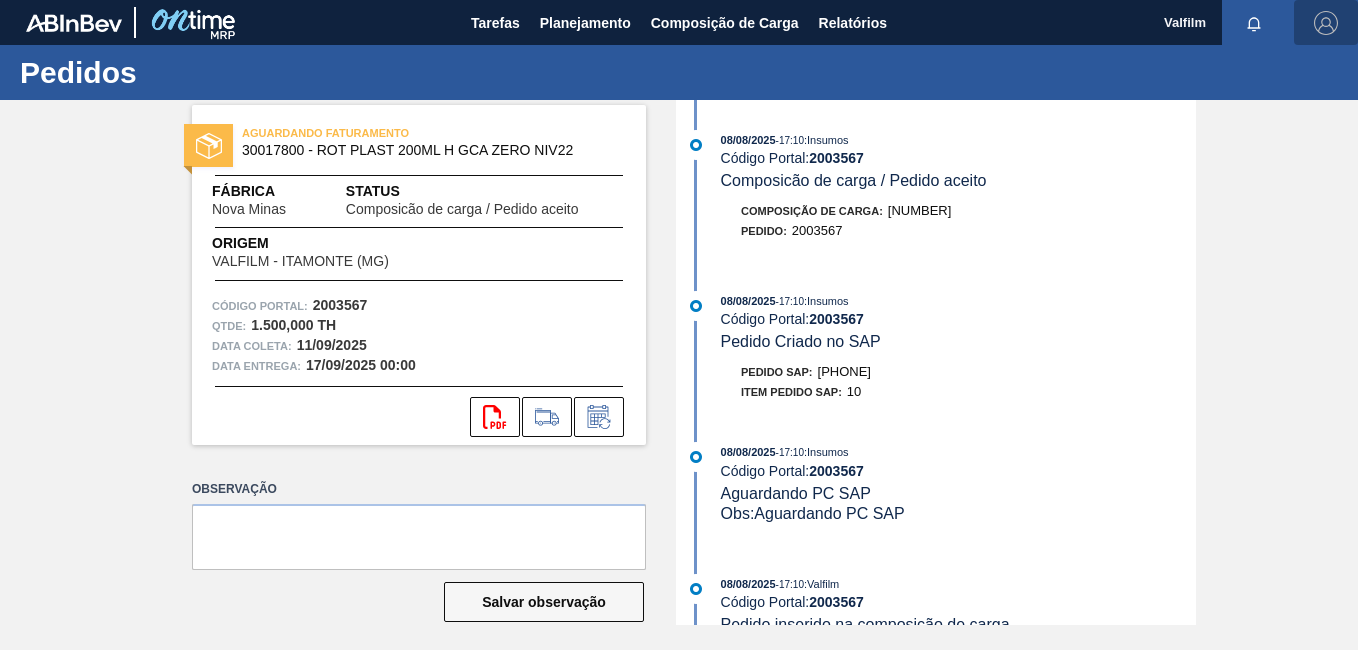 click at bounding box center [1326, 23] 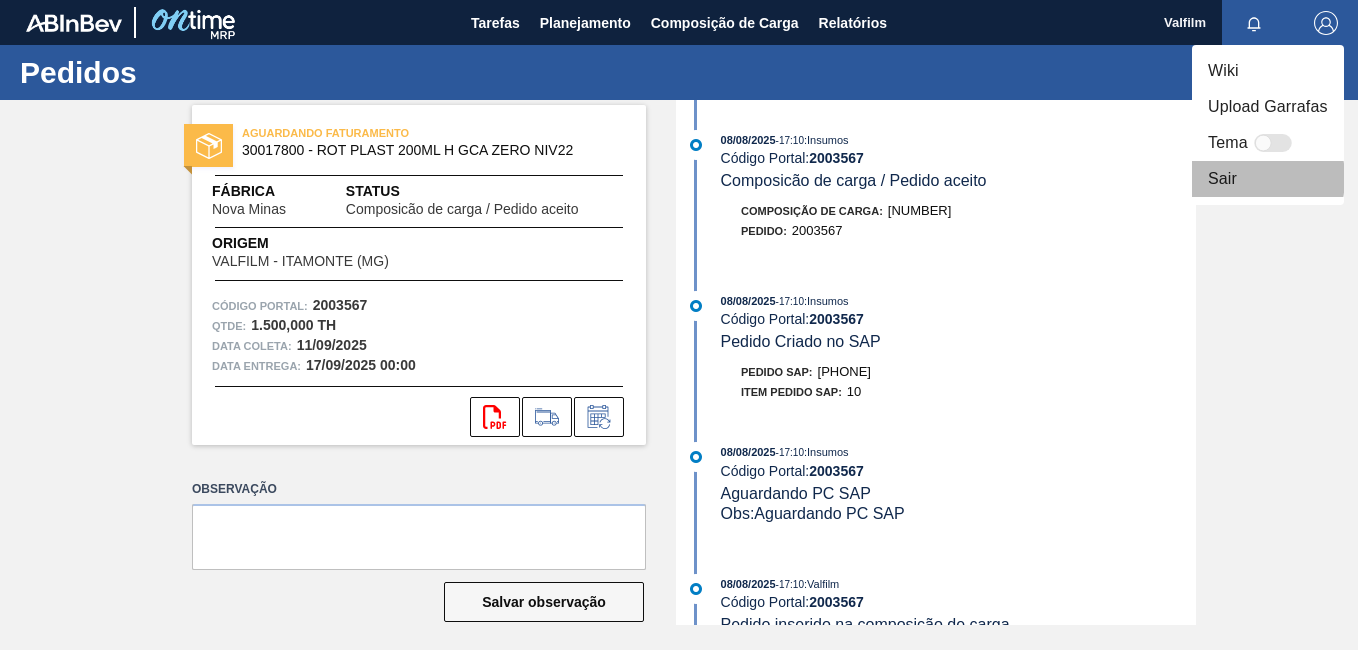 click on "Sair" at bounding box center [1268, 179] 